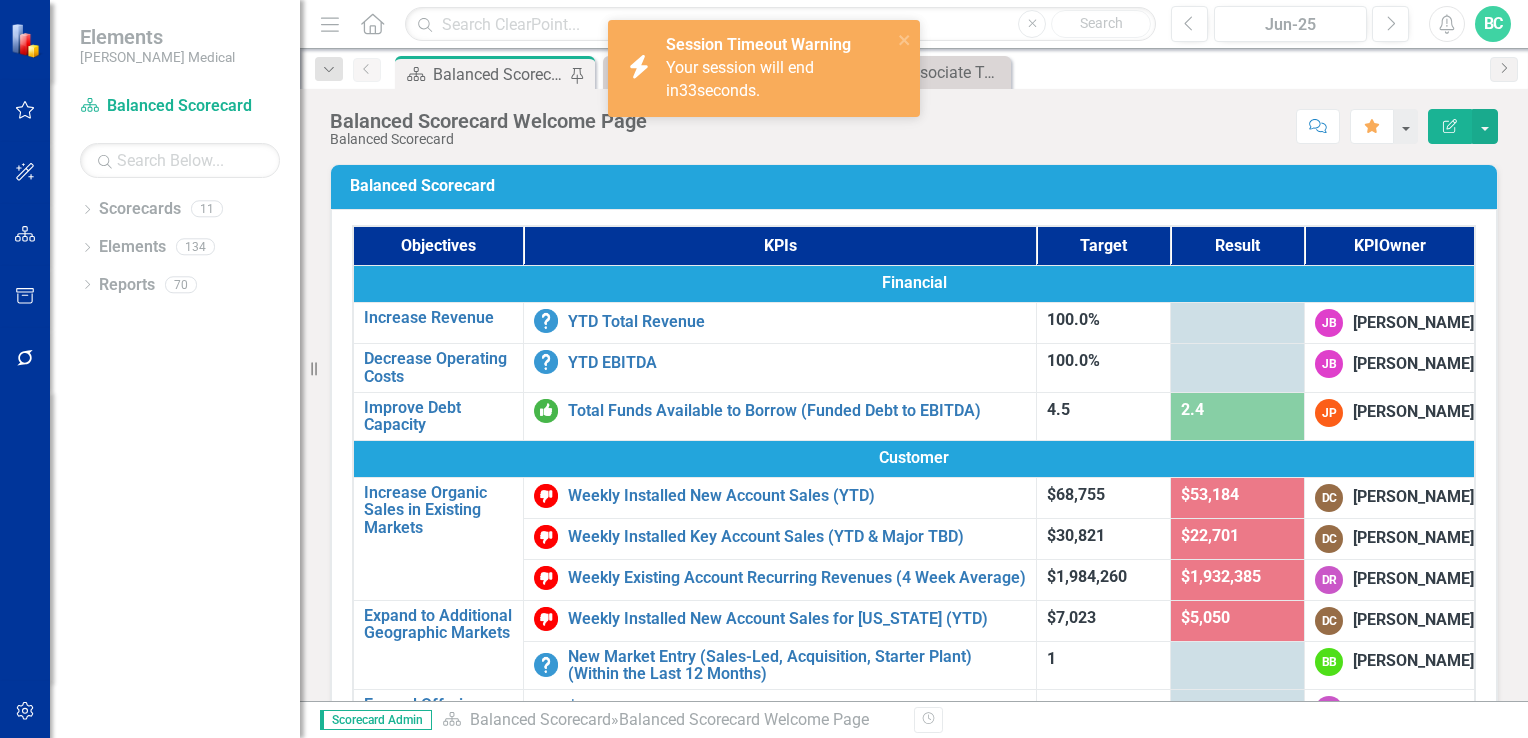 scroll, scrollTop: 0, scrollLeft: 0, axis: both 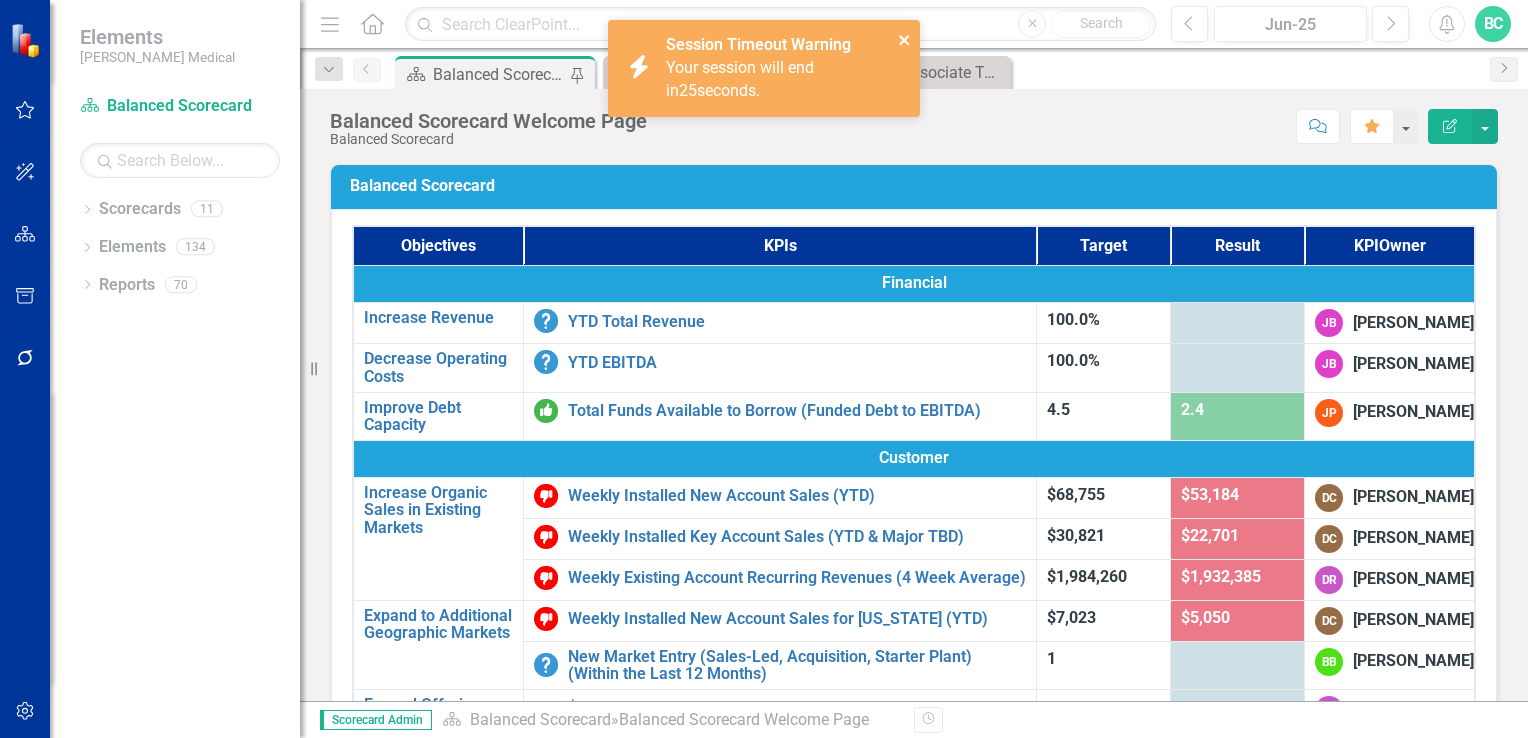 click 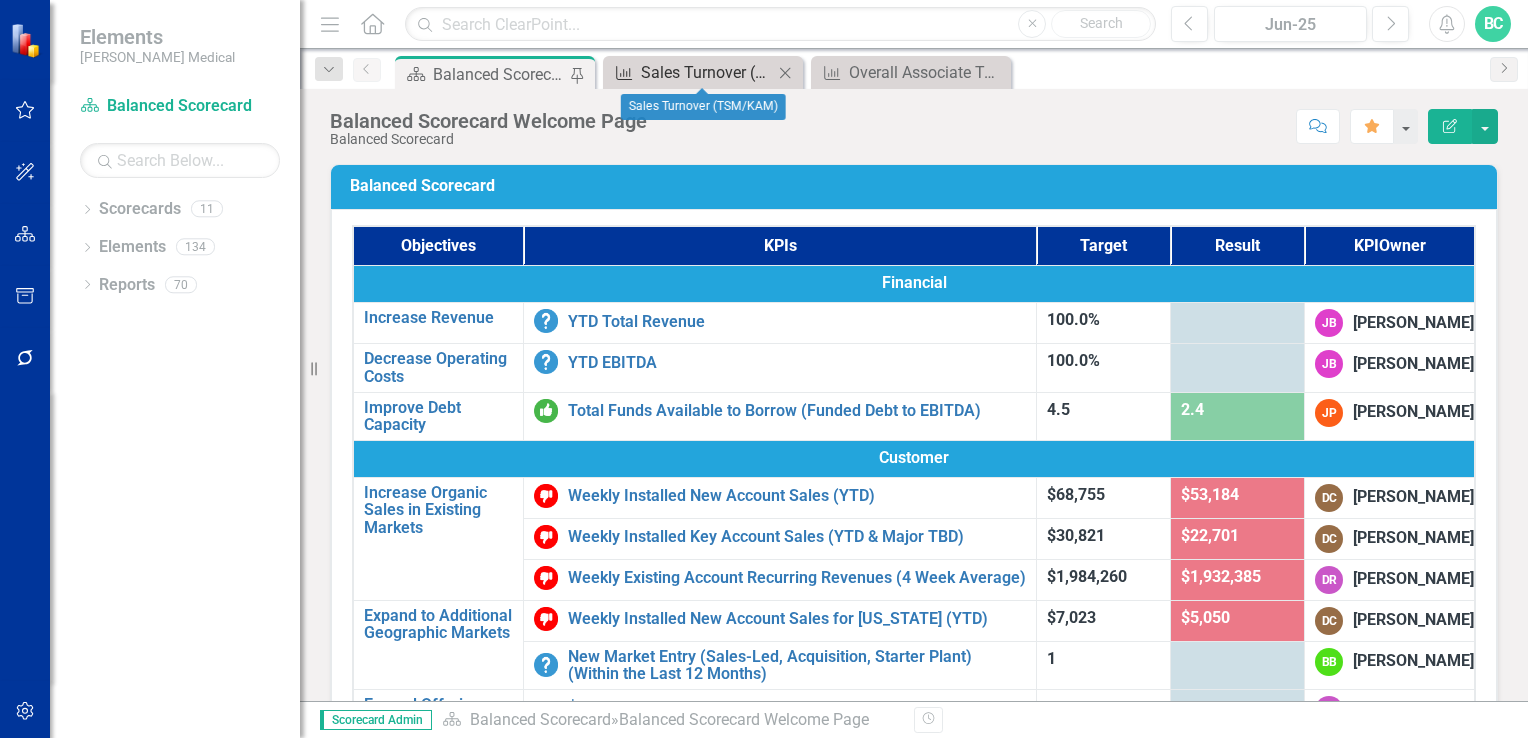click on "Sales Turnover (TSM/KAM)" at bounding box center [707, 72] 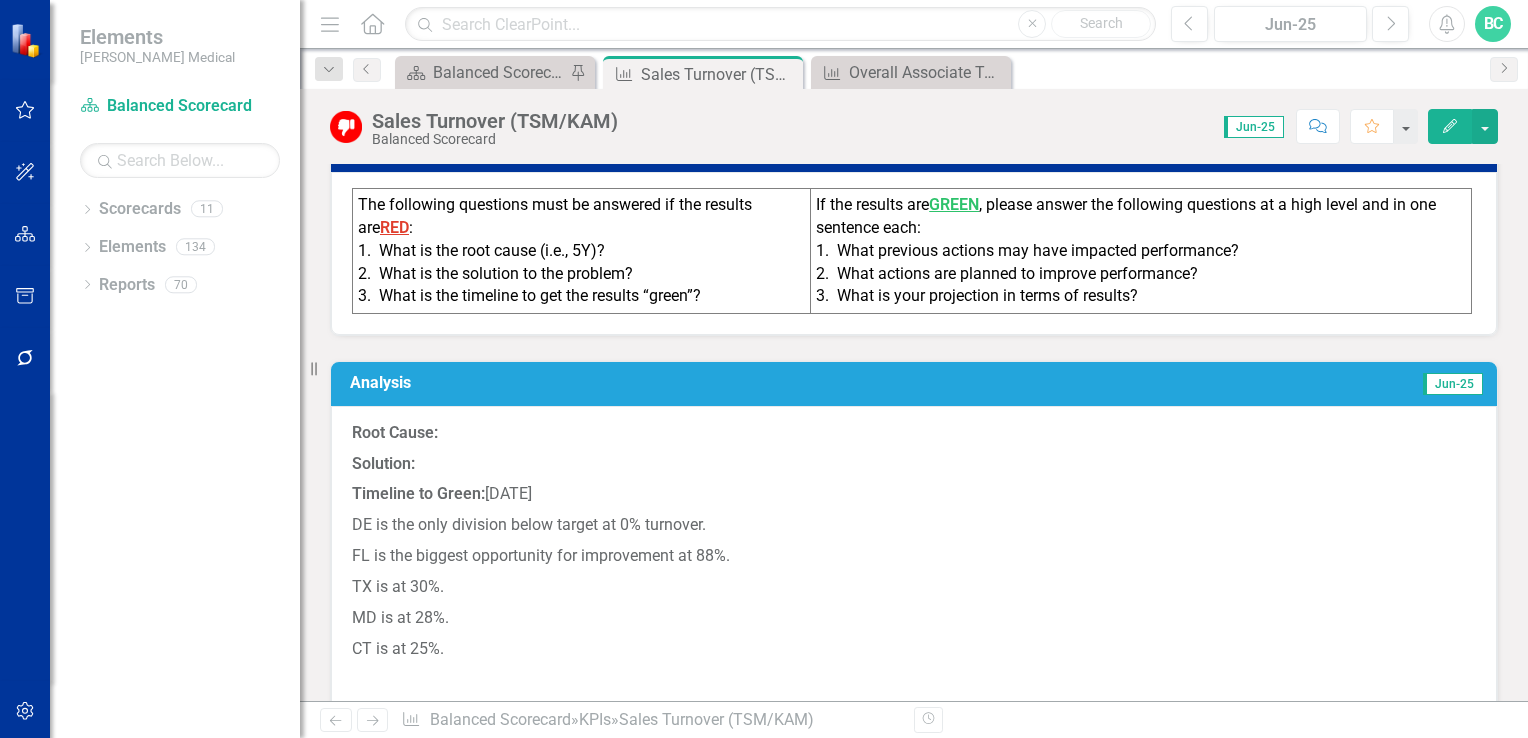 scroll, scrollTop: 1172, scrollLeft: 0, axis: vertical 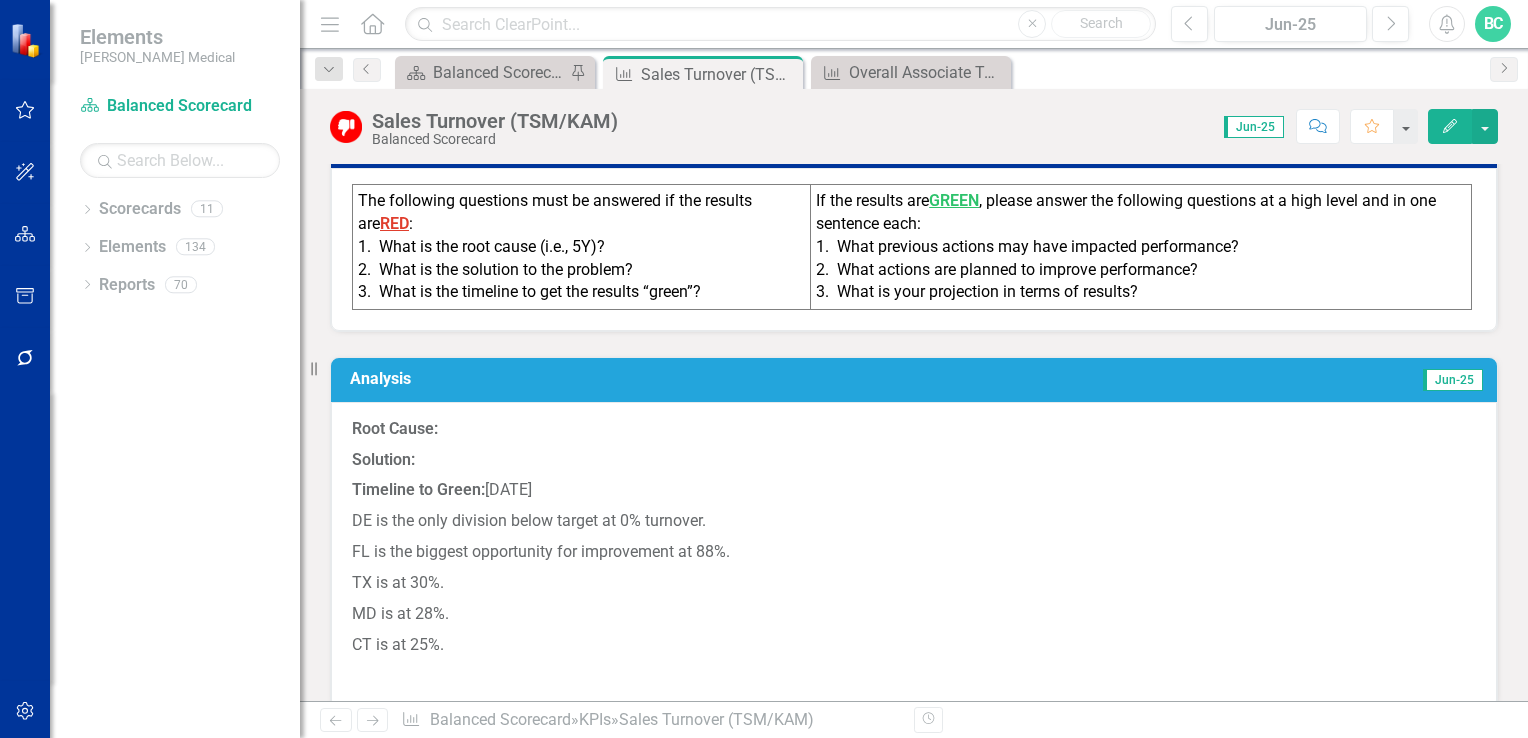 click on "Edit" at bounding box center (1450, 126) 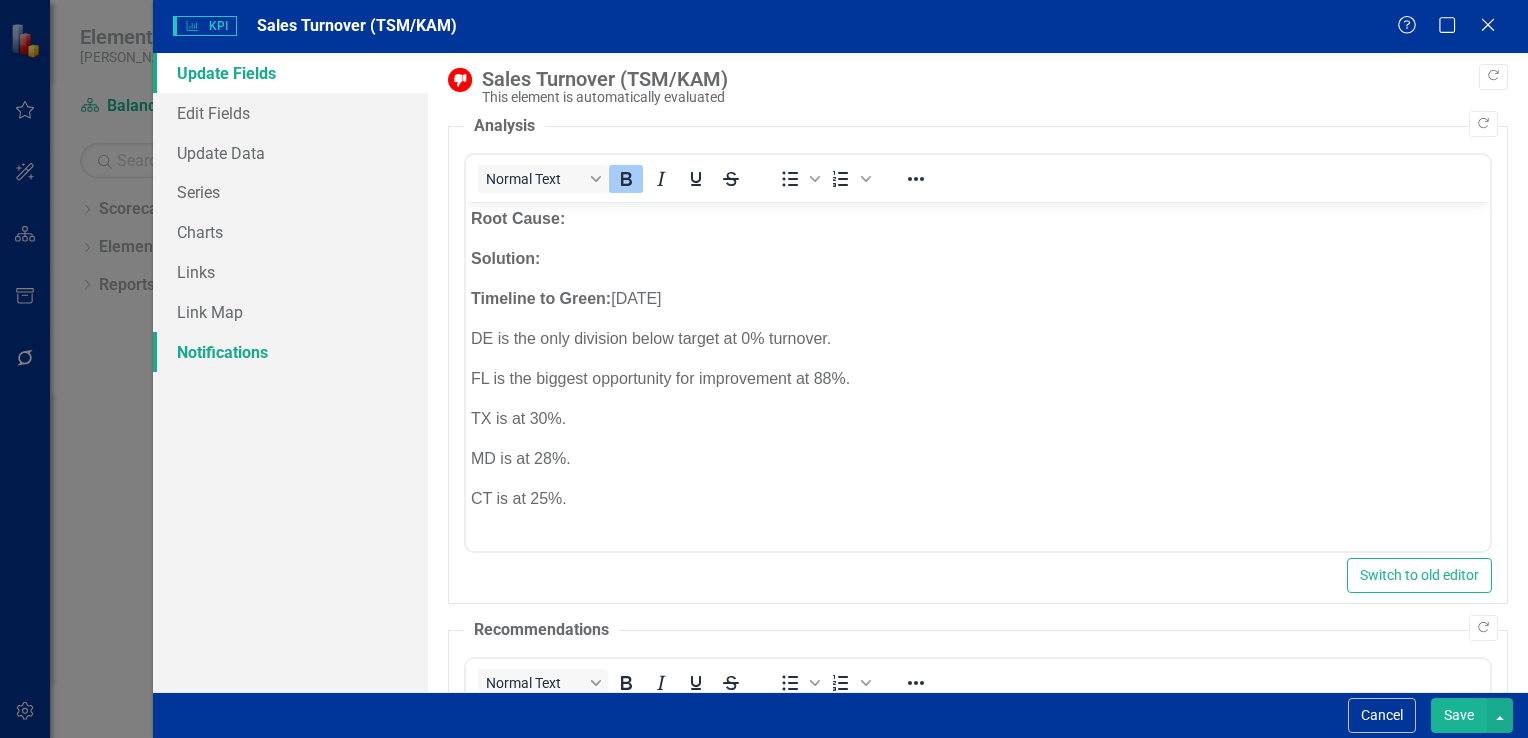 scroll, scrollTop: 0, scrollLeft: 0, axis: both 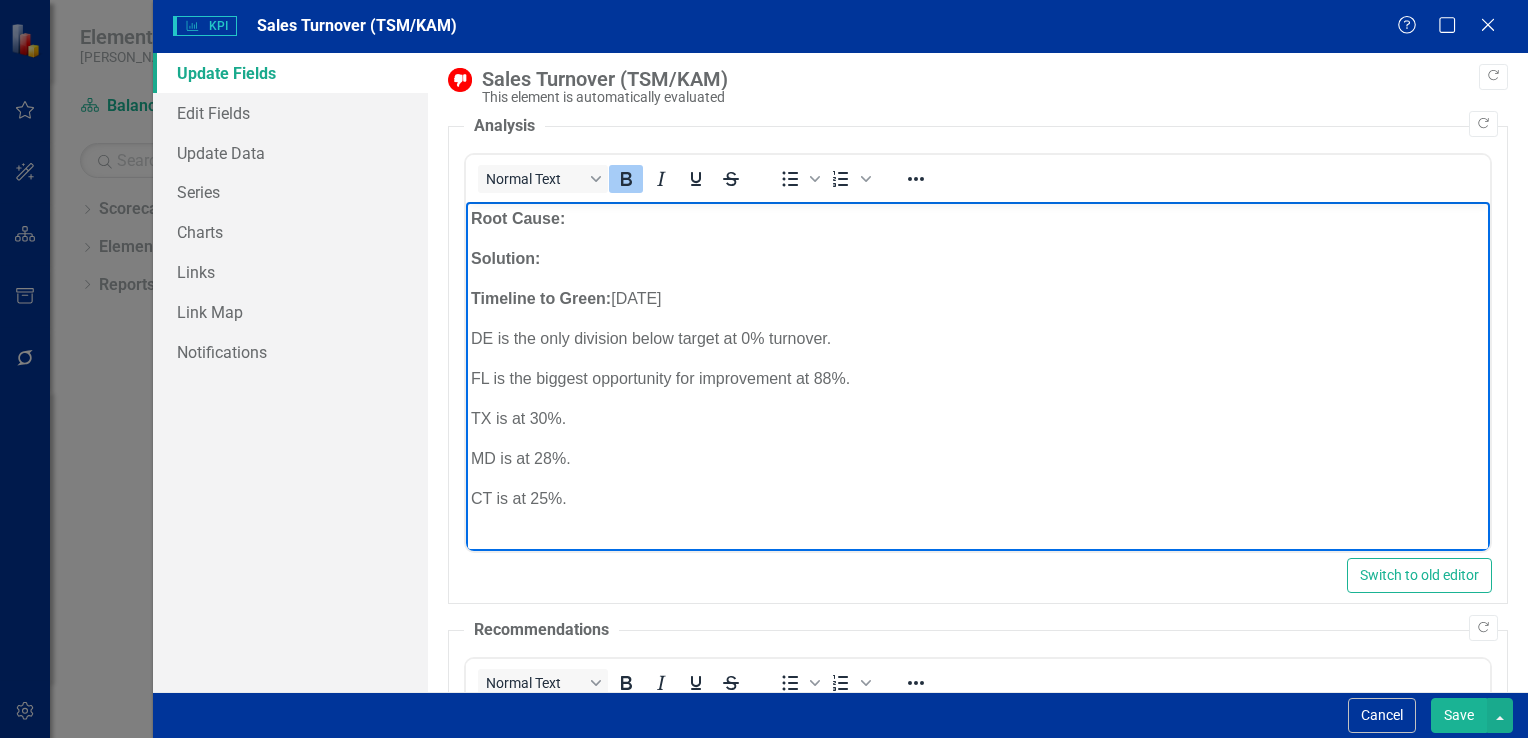 click on "Root Cause:" at bounding box center (977, 219) 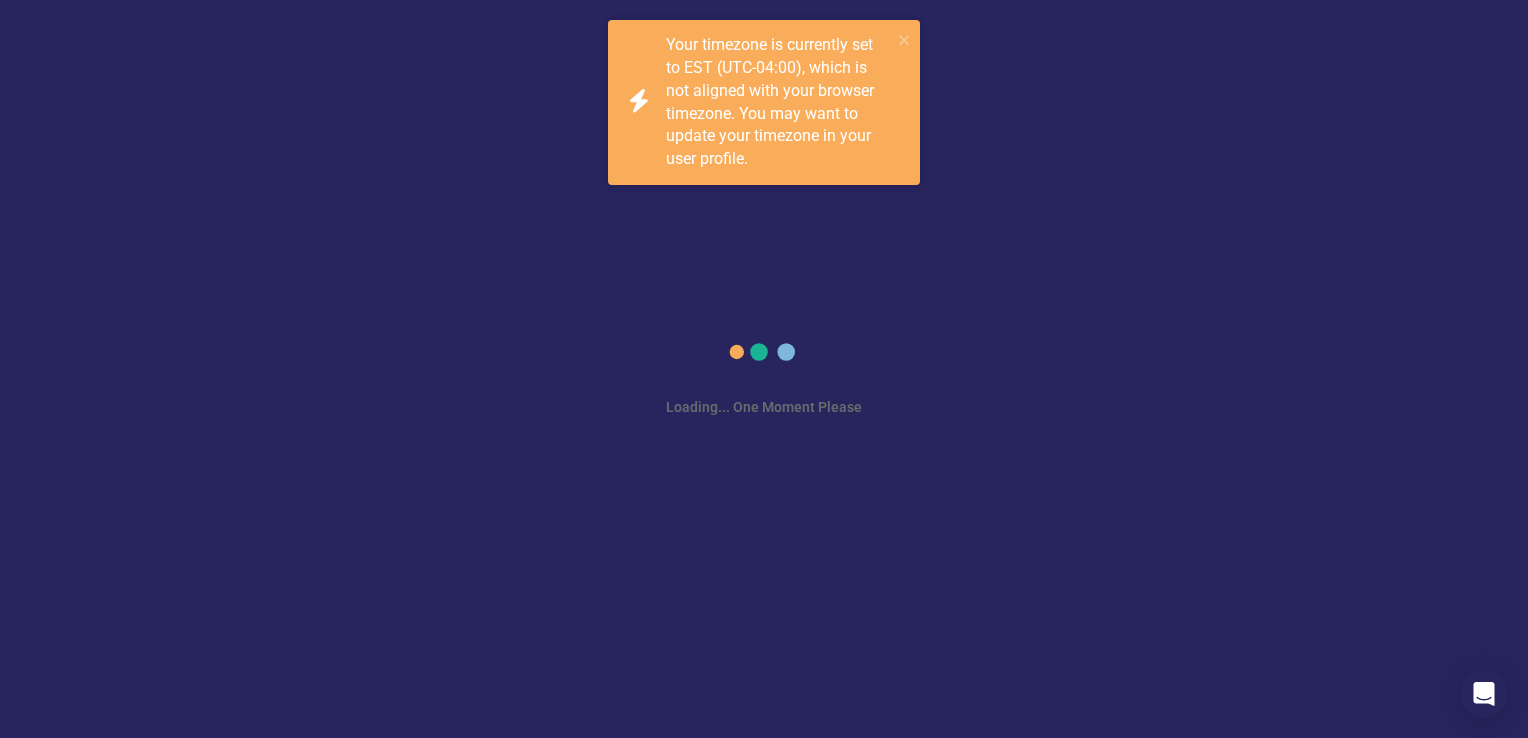 scroll, scrollTop: 0, scrollLeft: 0, axis: both 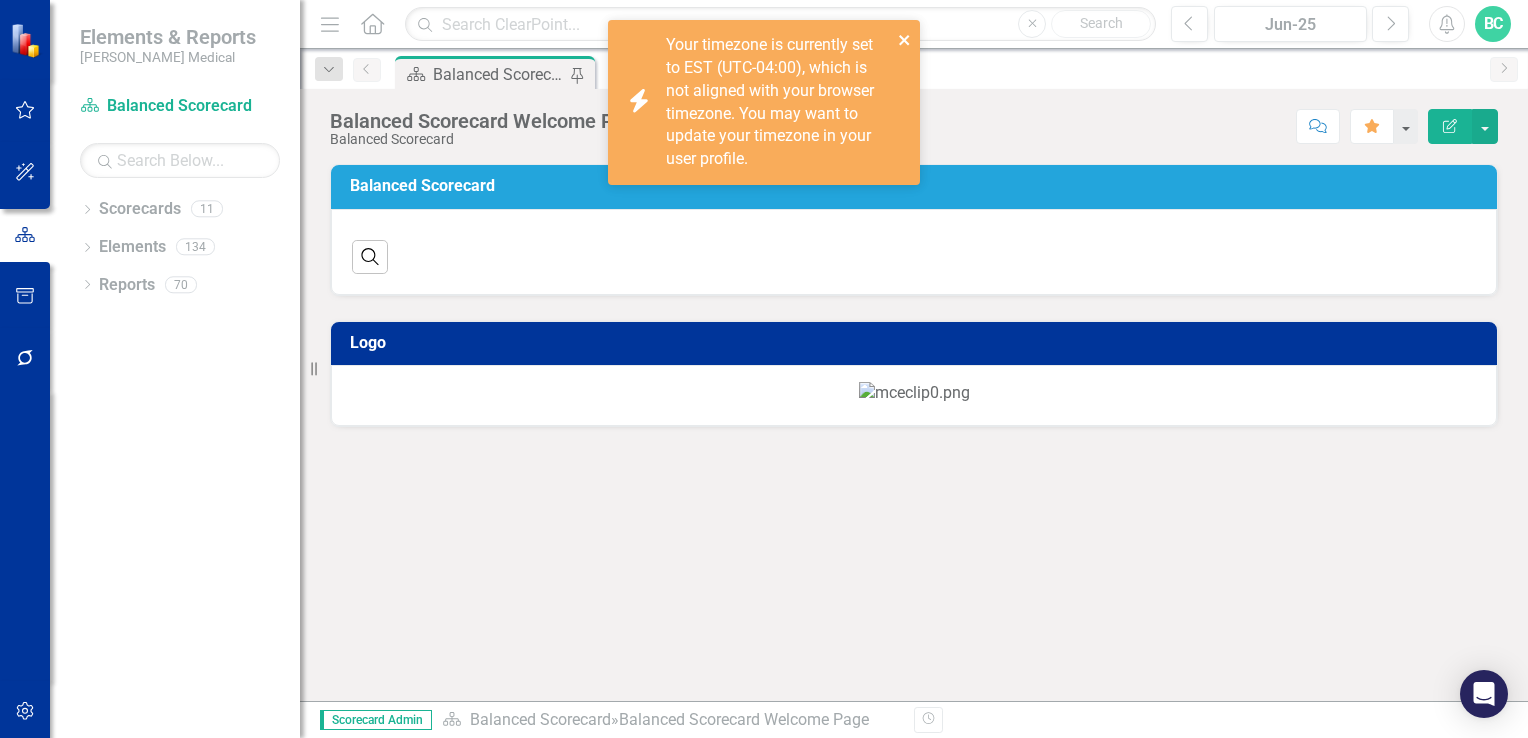 click 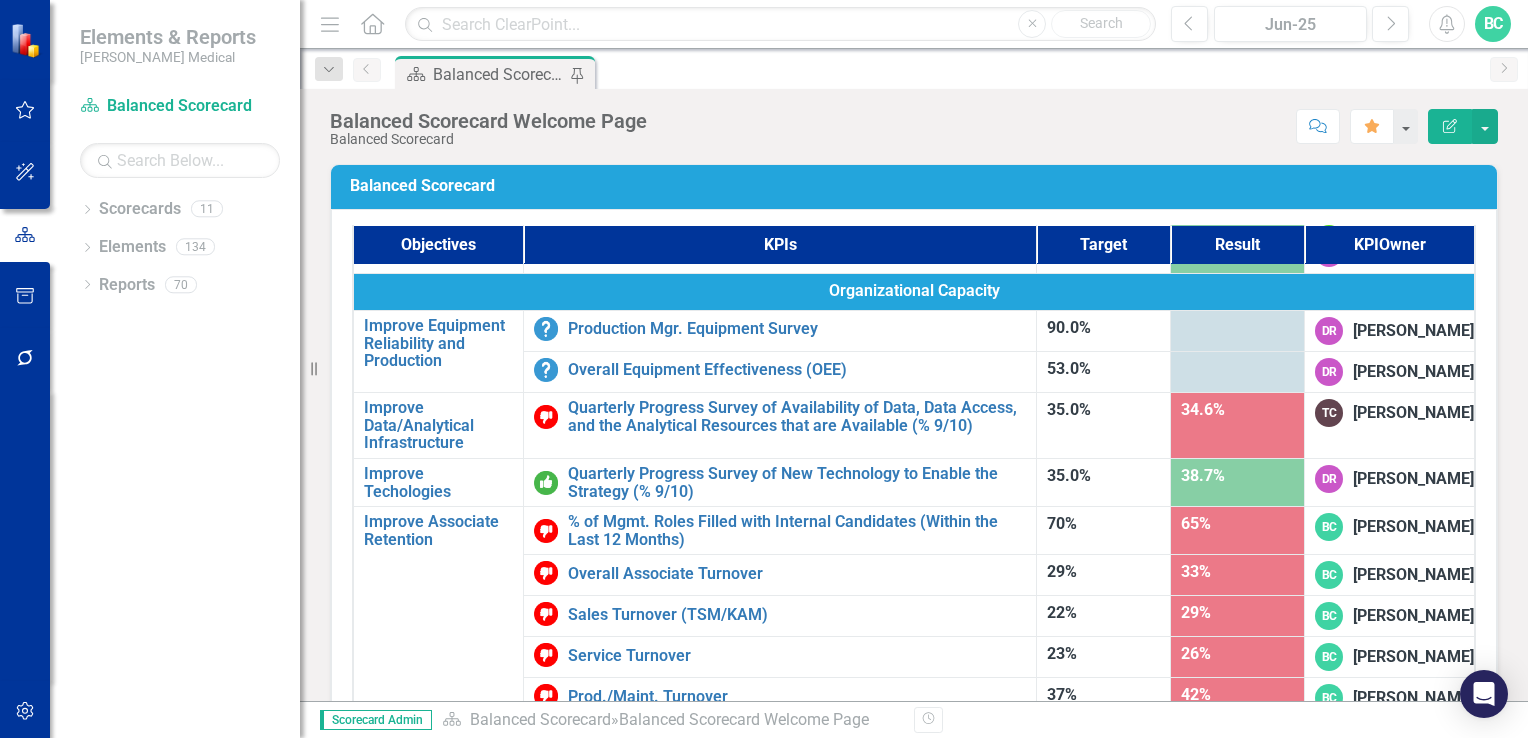 scroll, scrollTop: 1125, scrollLeft: 0, axis: vertical 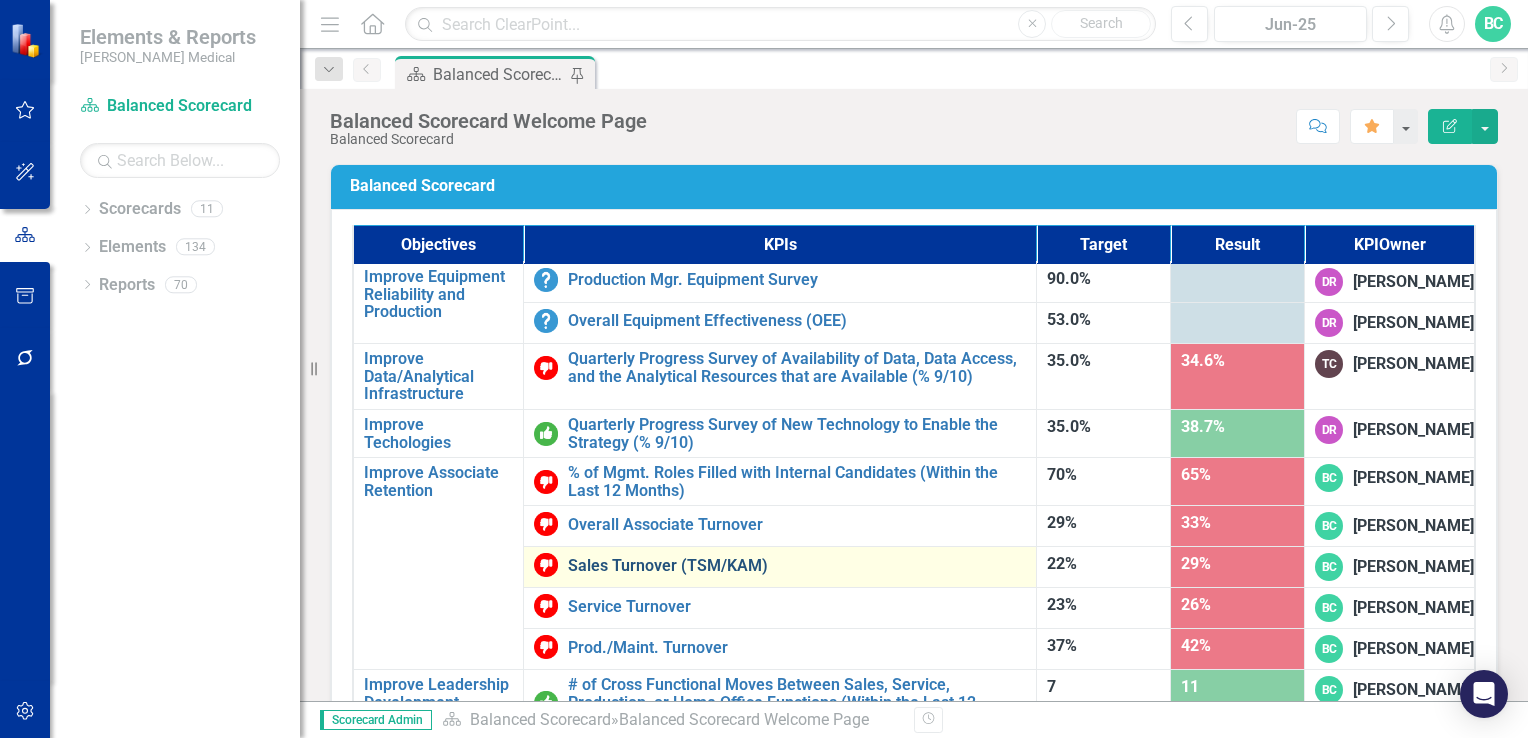 click on "Sales Turnover (TSM/KAM)" at bounding box center [797, 566] 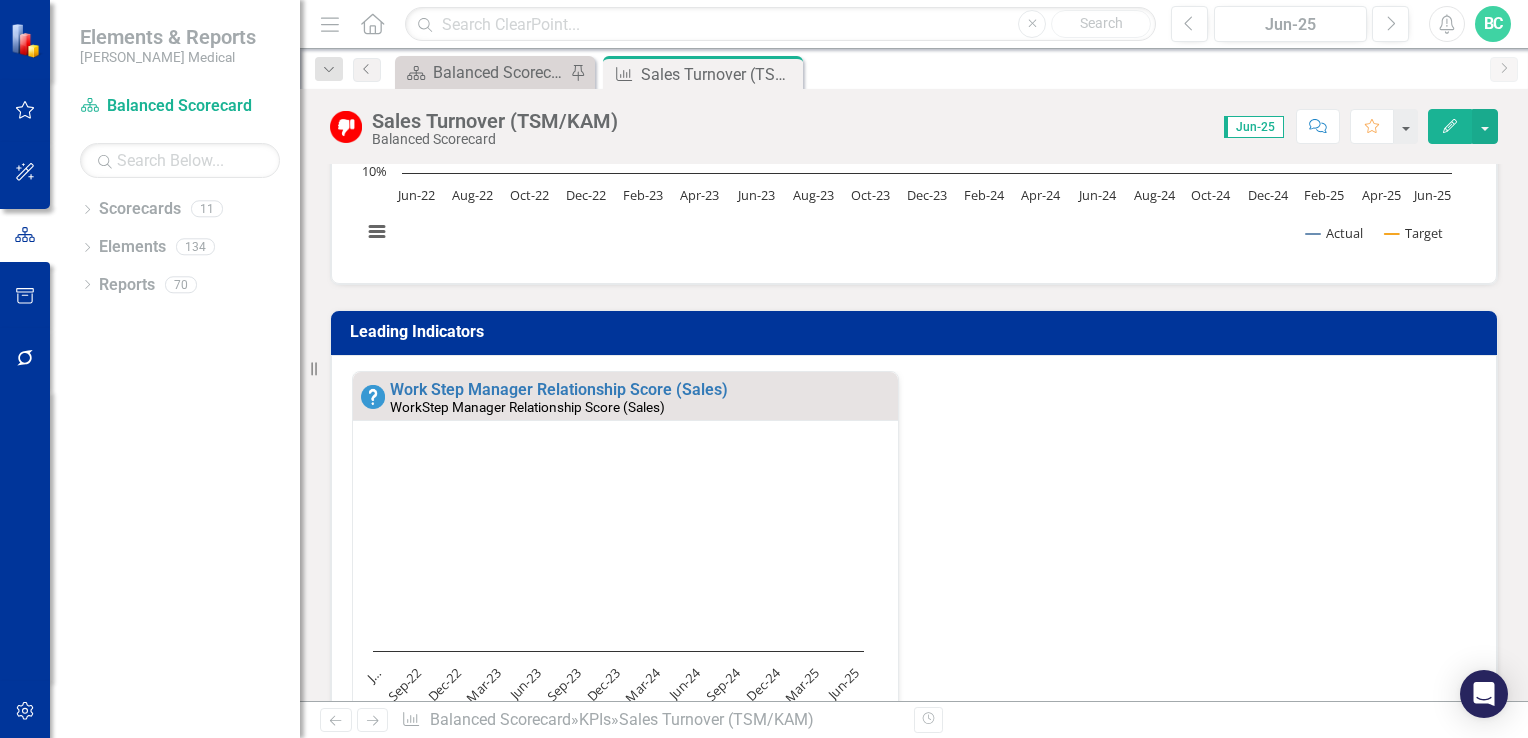 scroll, scrollTop: 392, scrollLeft: 0, axis: vertical 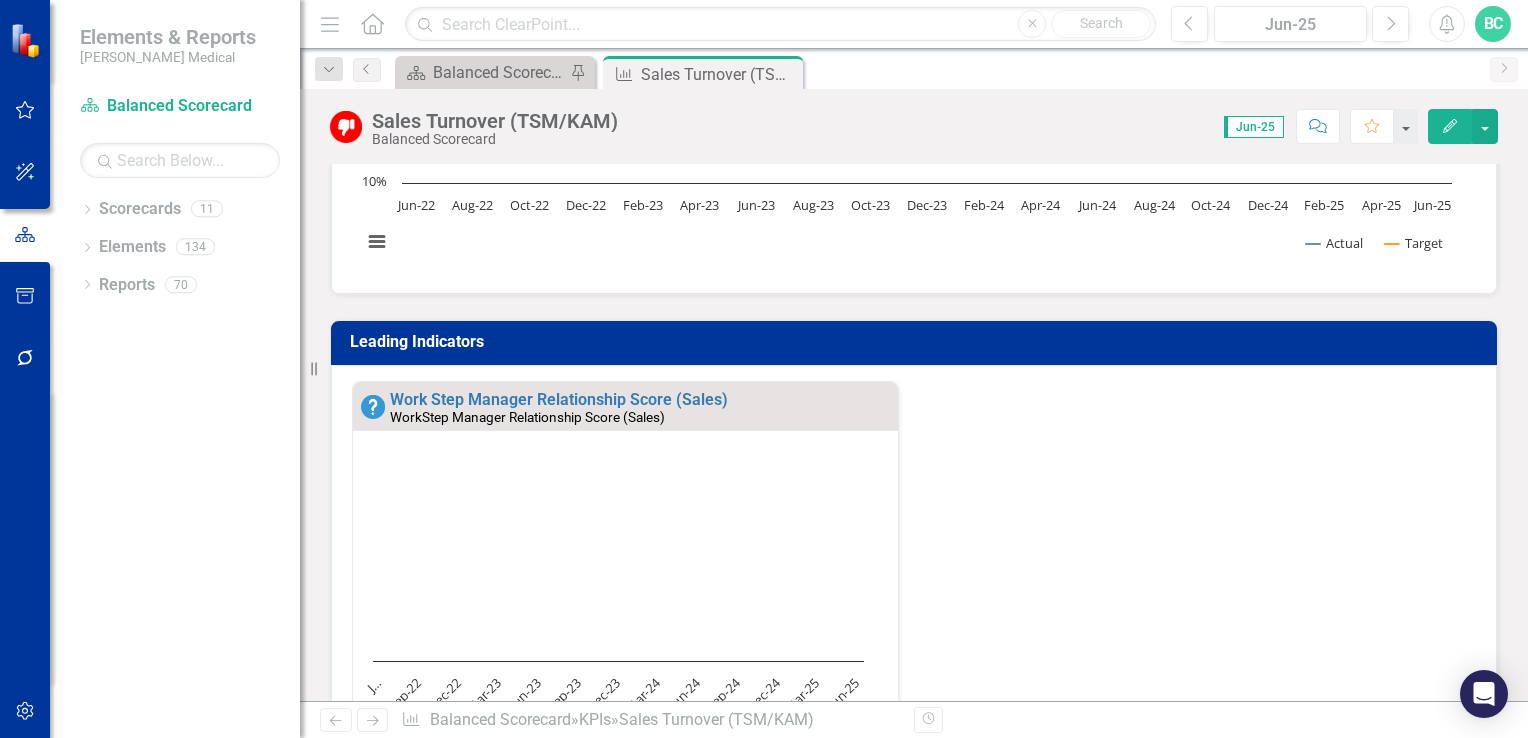 click on "Edit" at bounding box center (1450, 126) 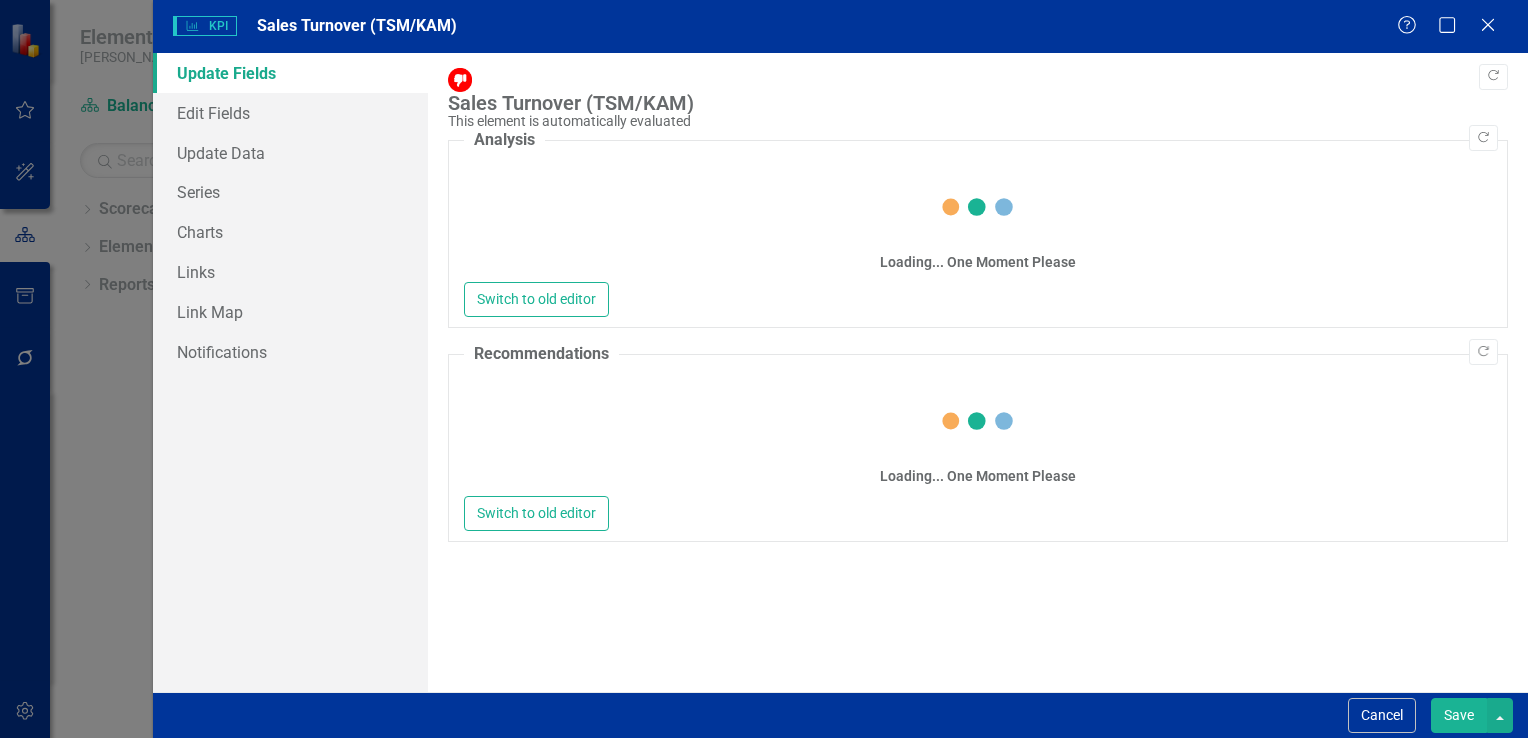 click on "Loading... One Moment Please" at bounding box center [978, 224] 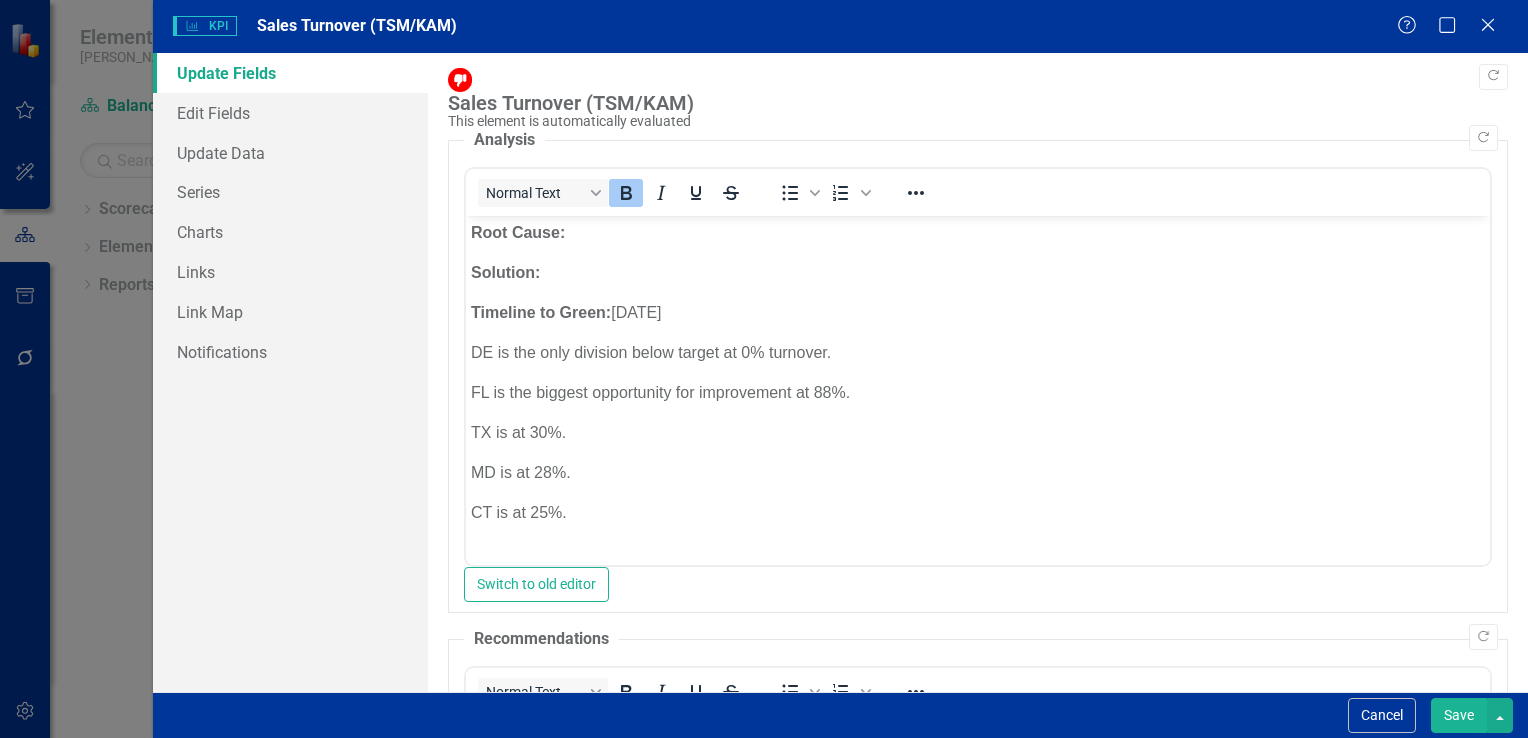 scroll, scrollTop: 0, scrollLeft: 0, axis: both 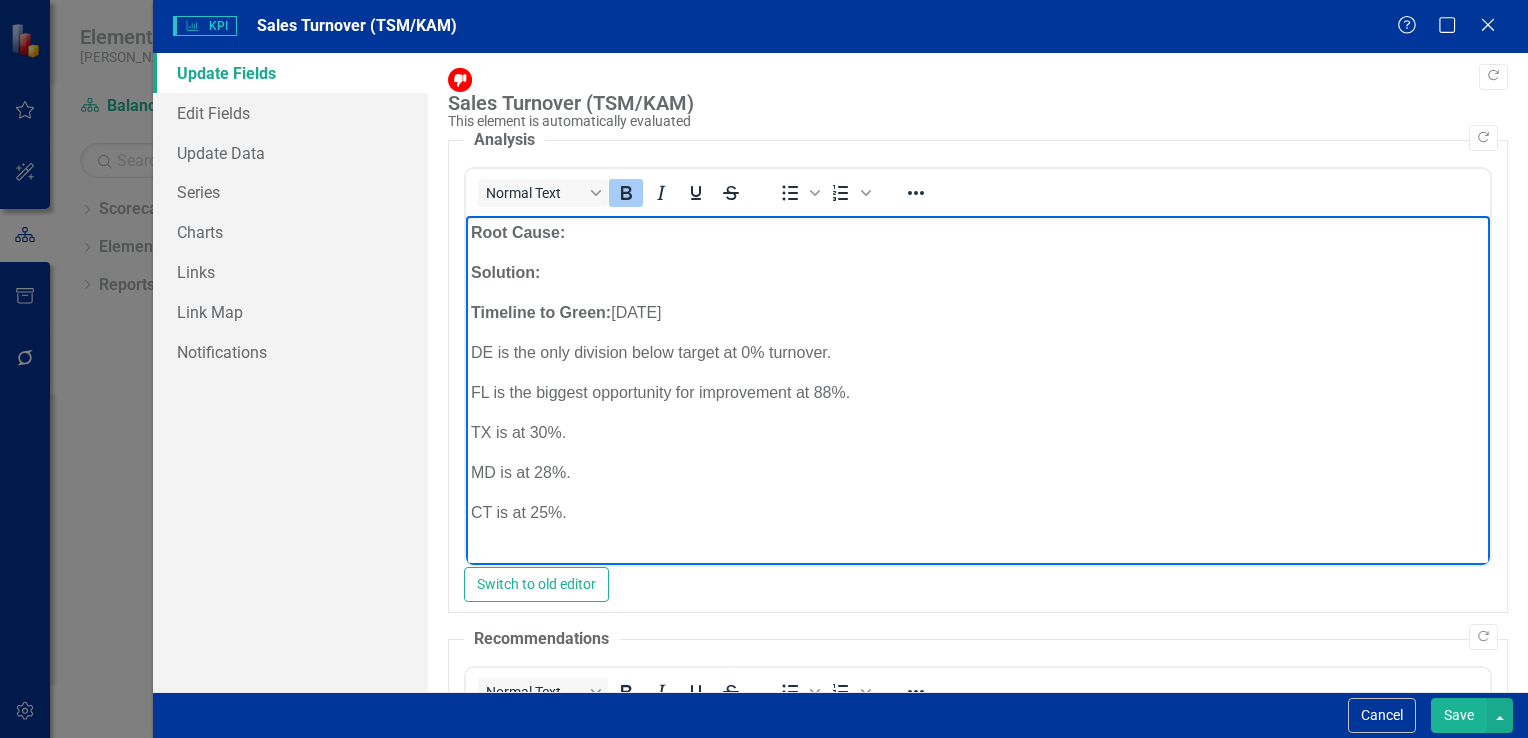 type 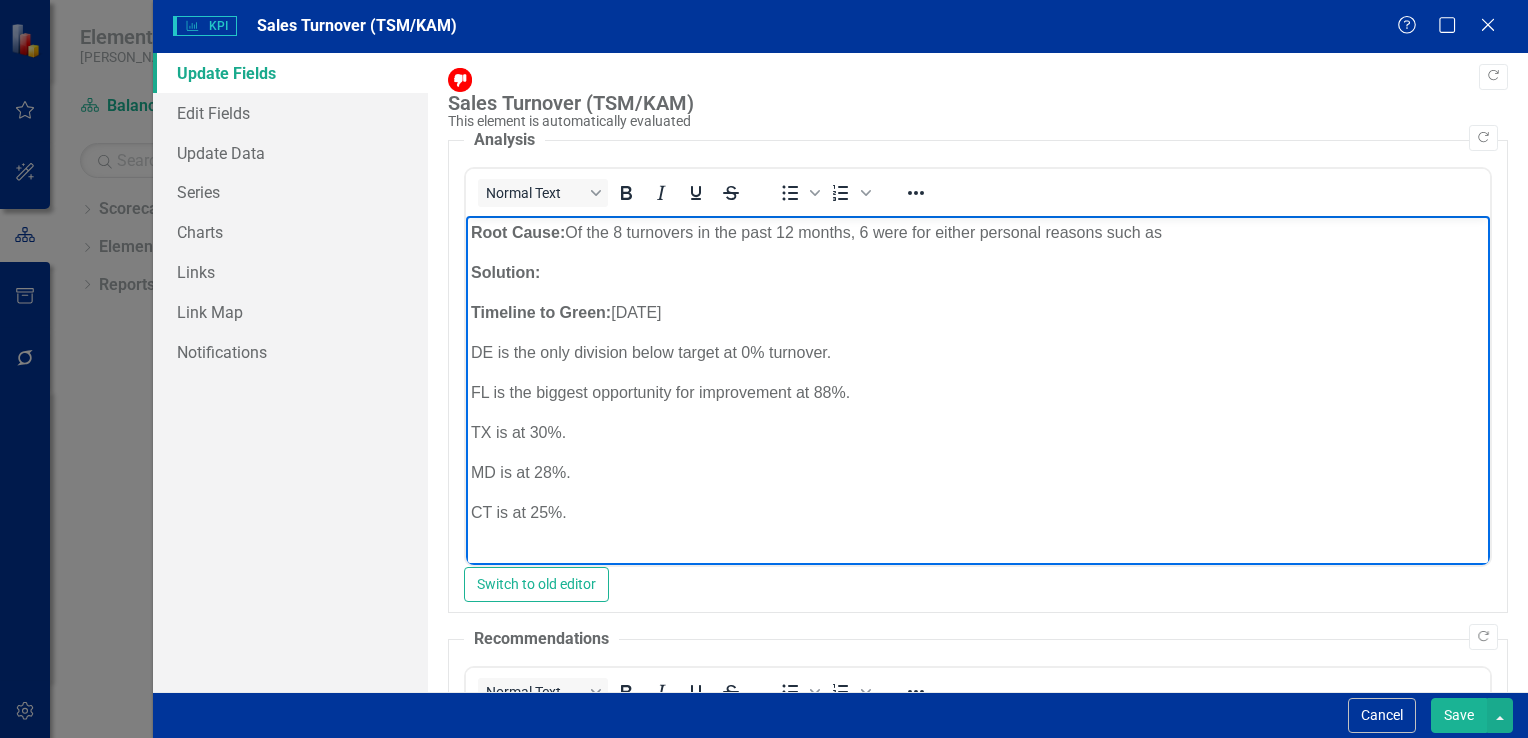 click on "Root Cause:  ﻿Of the 8 turnovers in the past 12 months, 6 were for either personal reasons such as Solution: Timeline to Green:  [DATE] DE is the only division below target at 0% turnover. FL is the biggest opportunity for improvement at 88%. TX is at 30%. MD is at 28%. CT is at 25%." at bounding box center [977, 401] 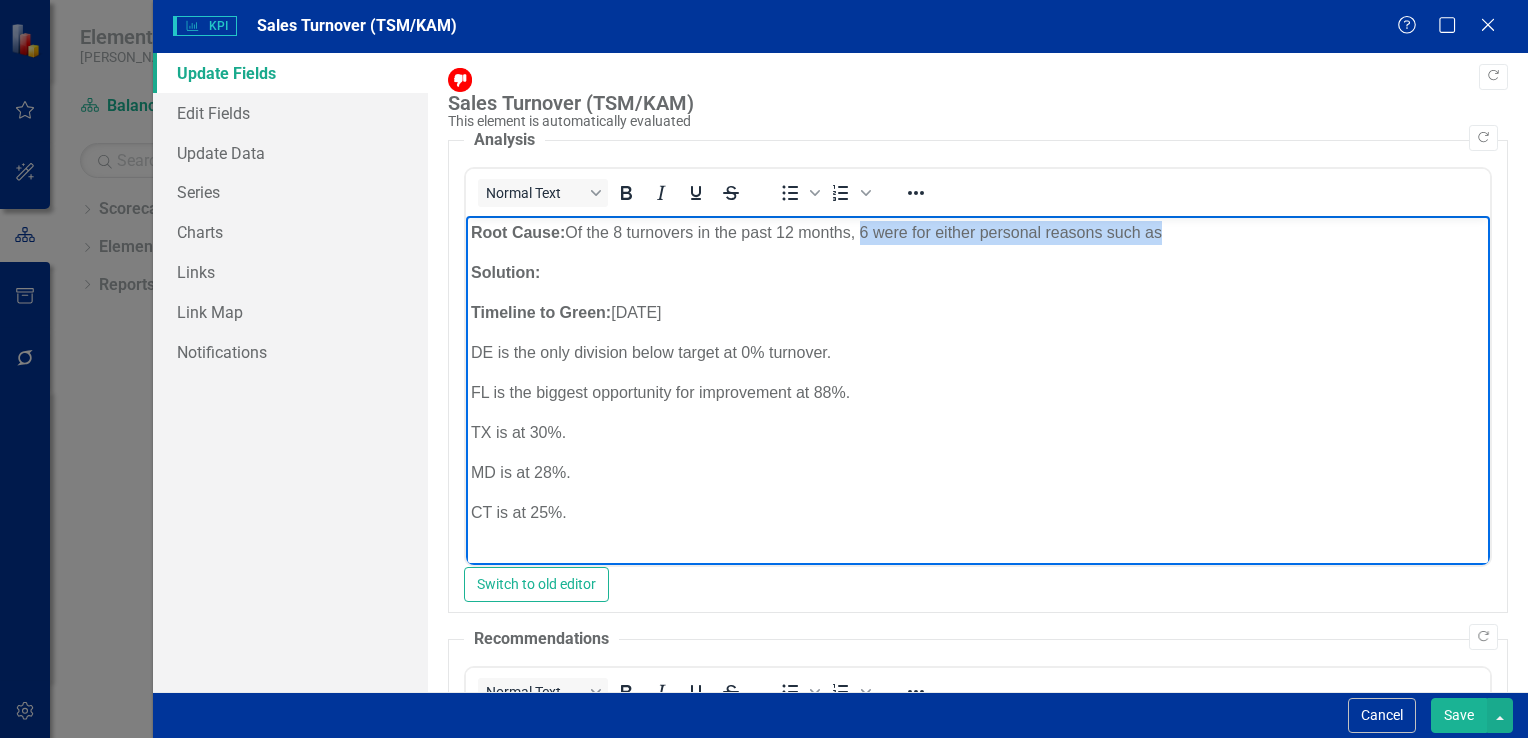 drag, startPoint x: 1194, startPoint y: 231, endPoint x: 865, endPoint y: 229, distance: 329.00607 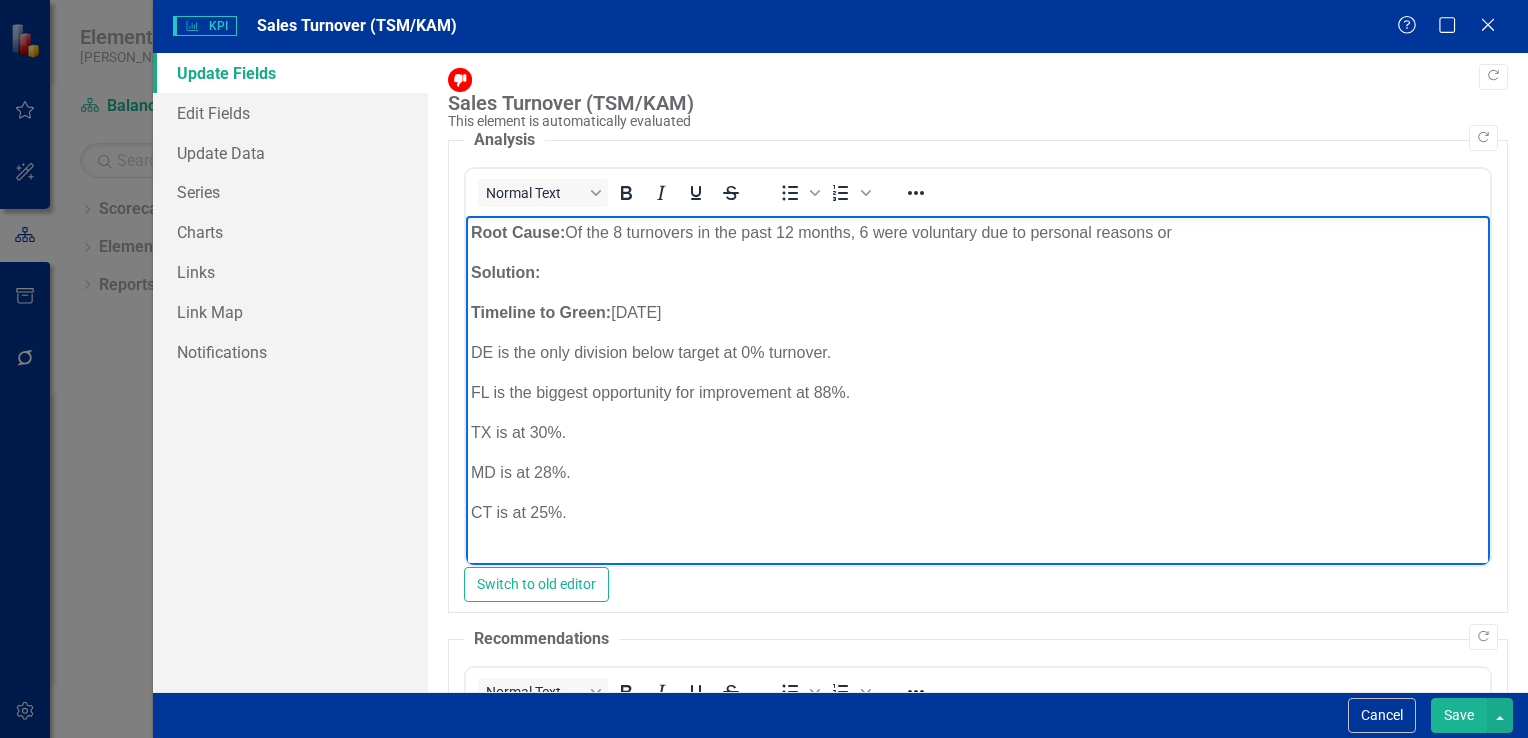 click on "Root Cause:  Of the 8 turnovers in the past 12 months, 6 were voluntary due to personal reasons or" at bounding box center [977, 233] 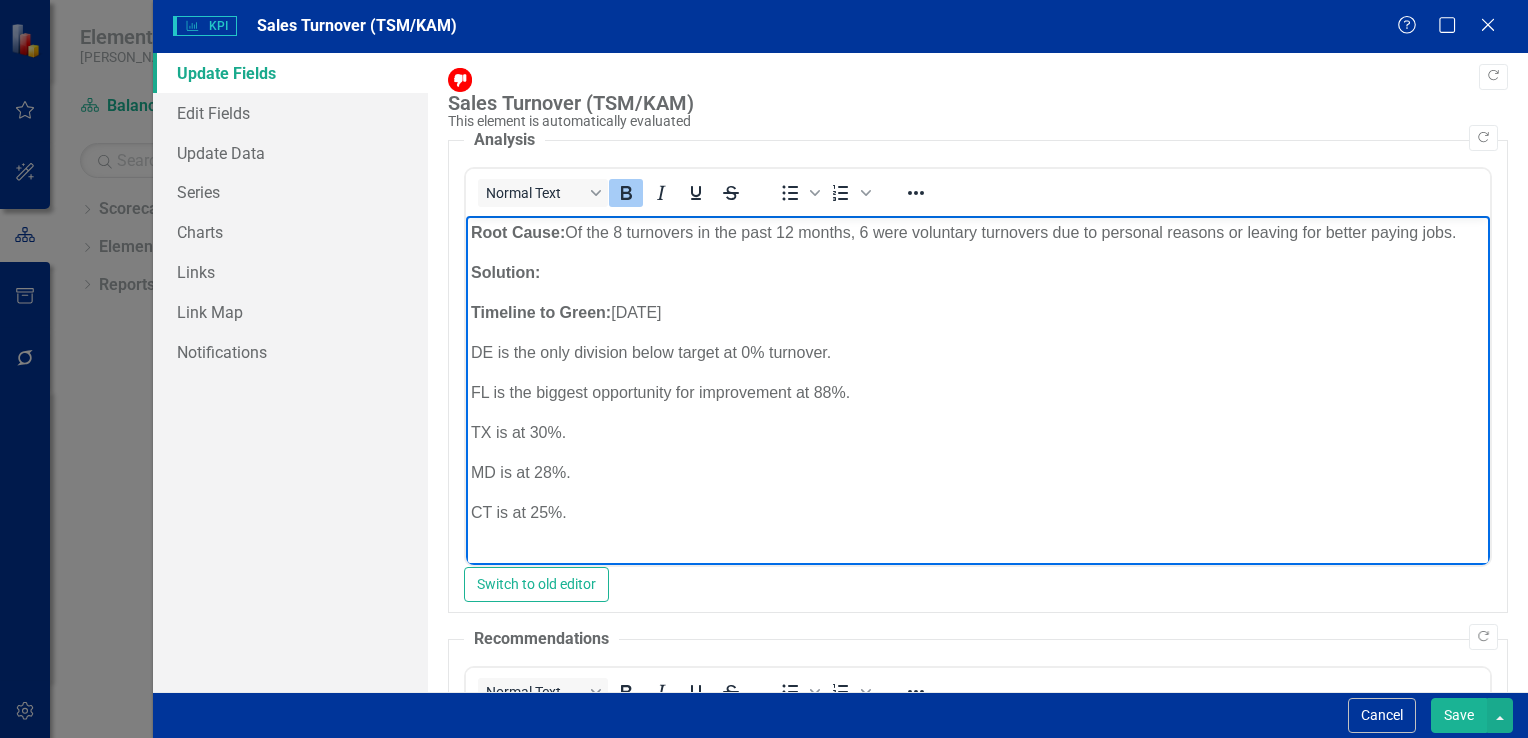 click 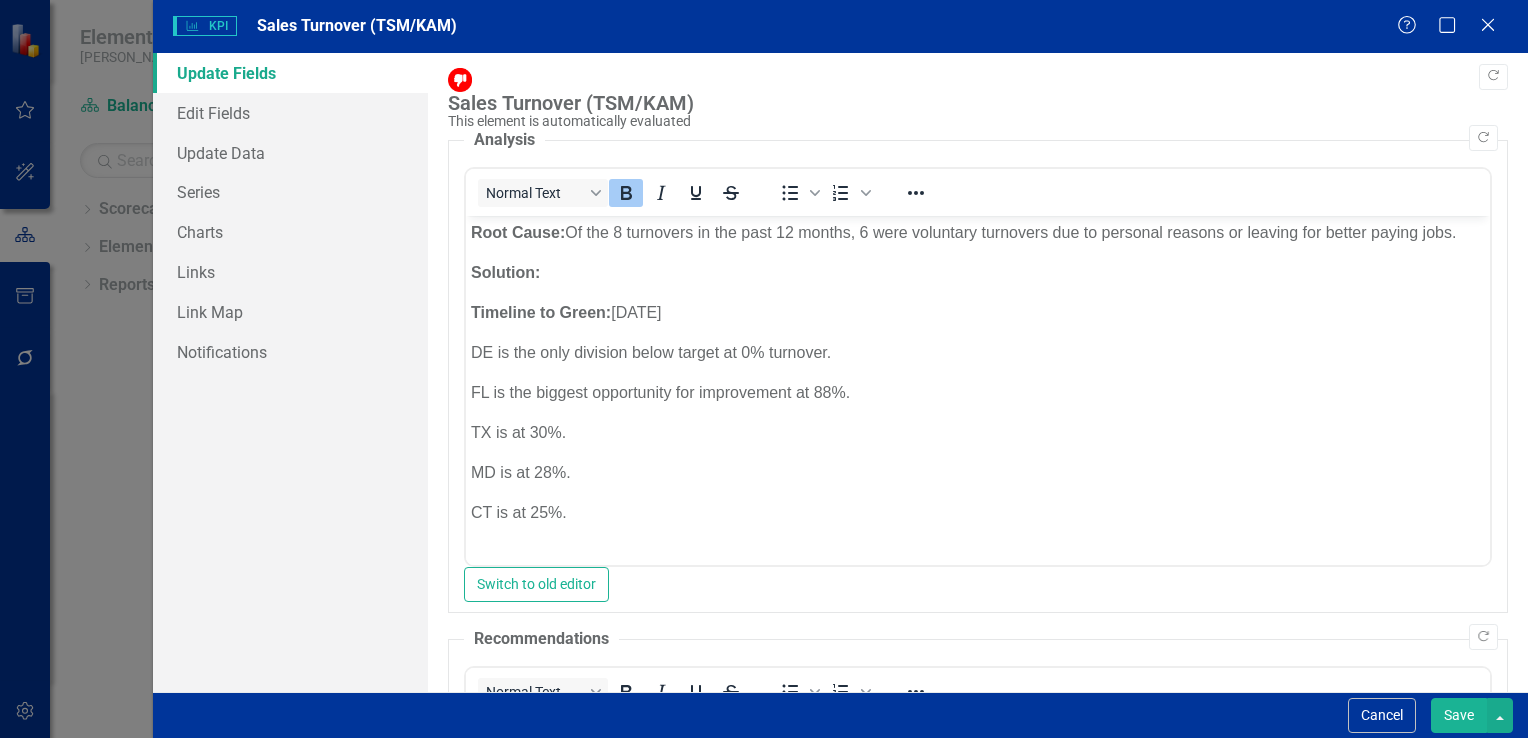 click on "Save" at bounding box center [1459, 715] 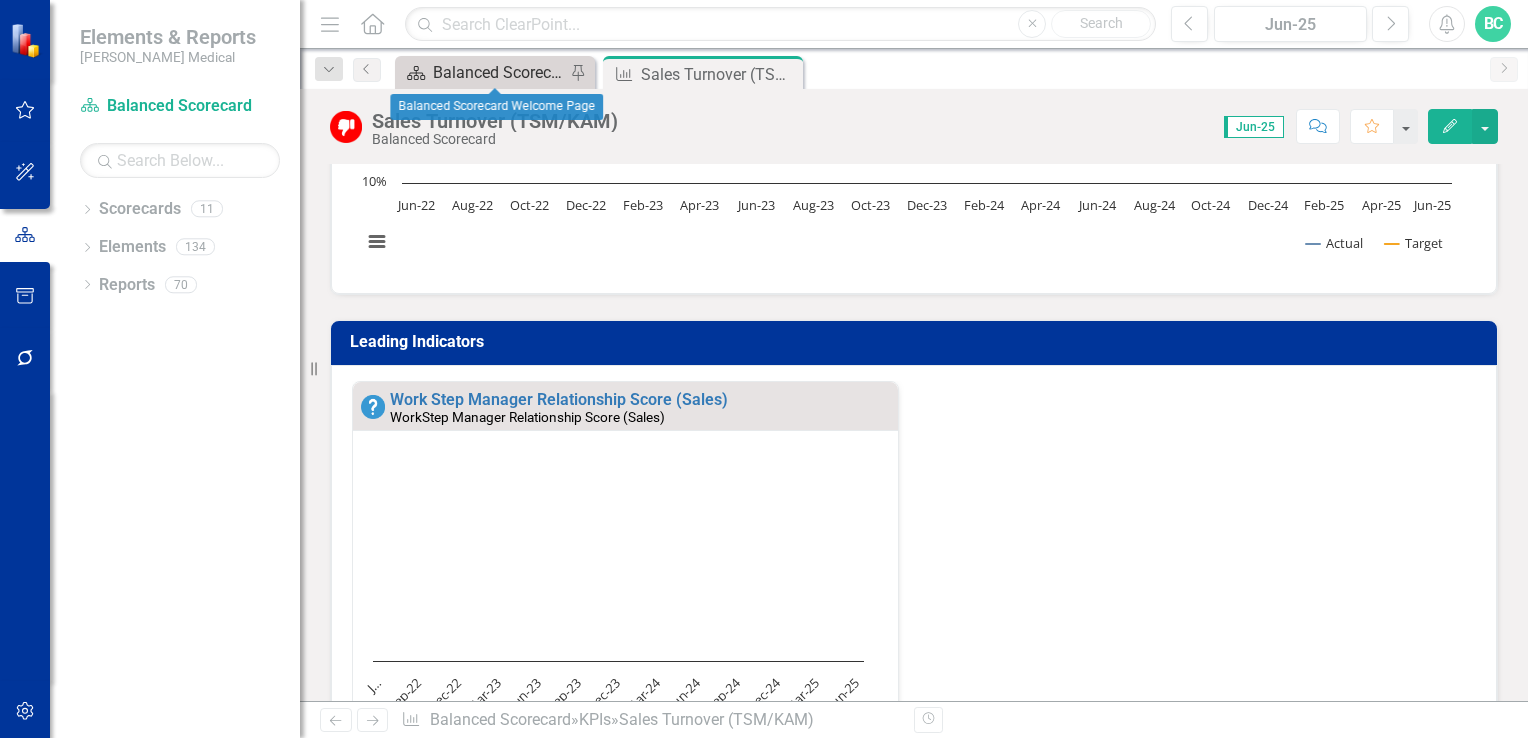 click on "Balanced Scorecard Welcome Page" at bounding box center (499, 72) 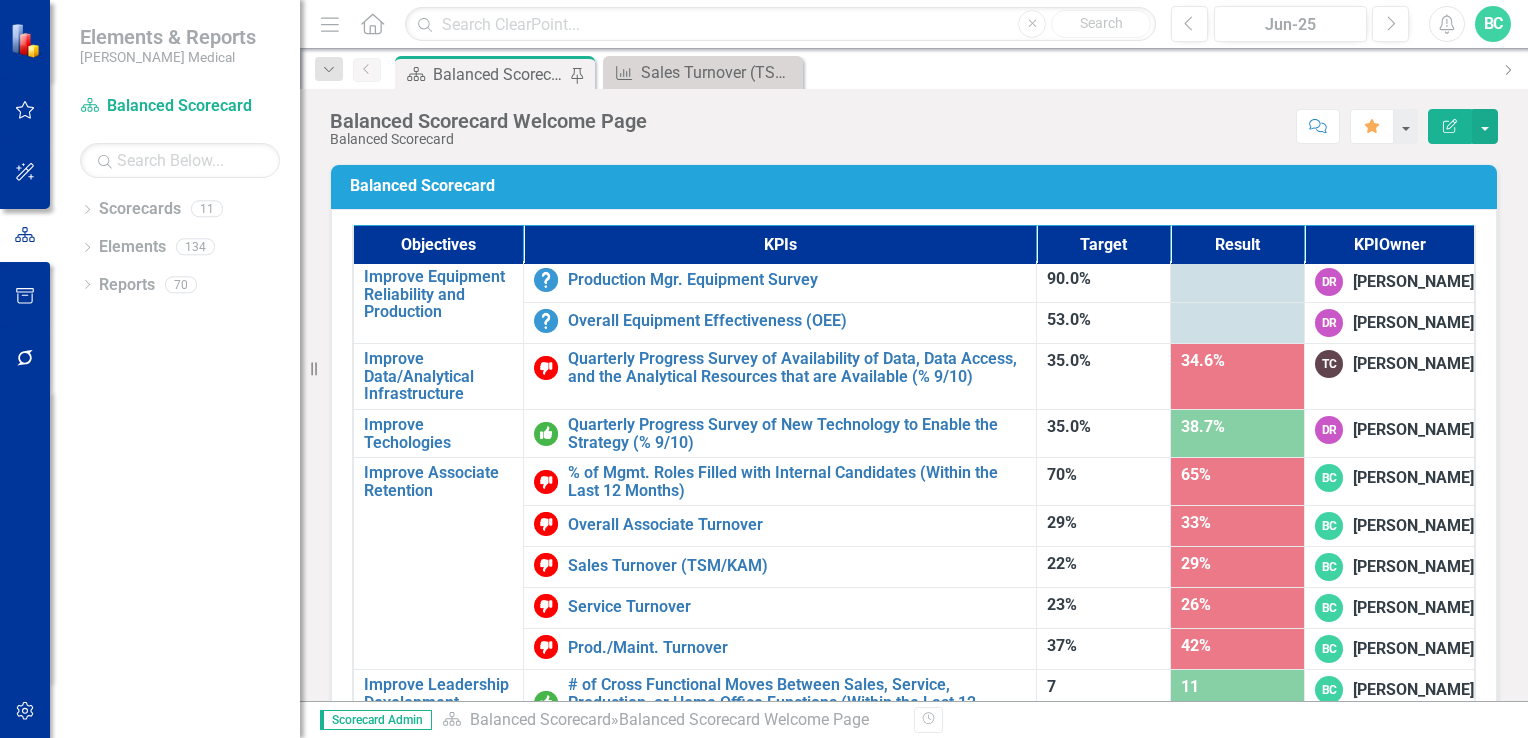 scroll, scrollTop: 1261, scrollLeft: 0, axis: vertical 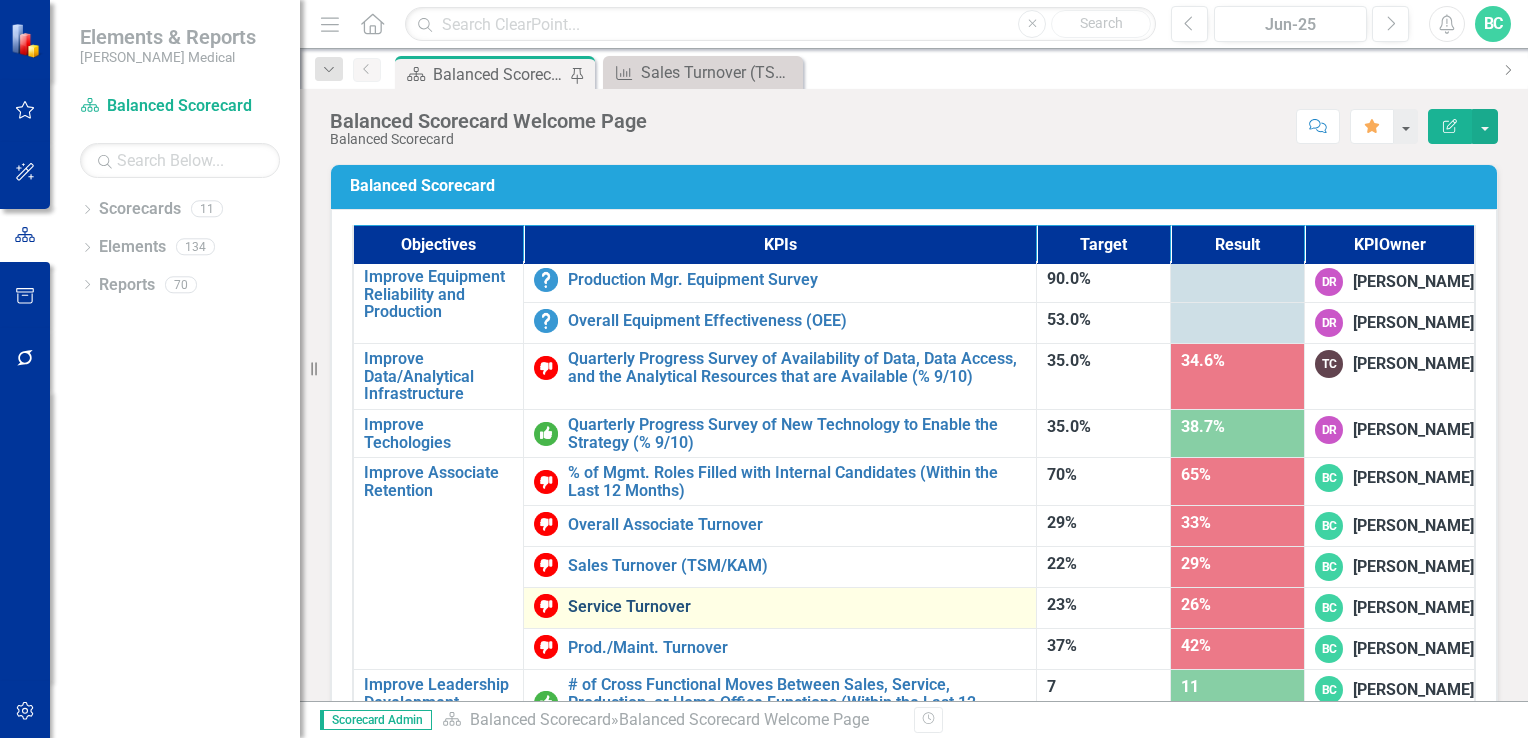 click on "Service Turnover" at bounding box center [797, 607] 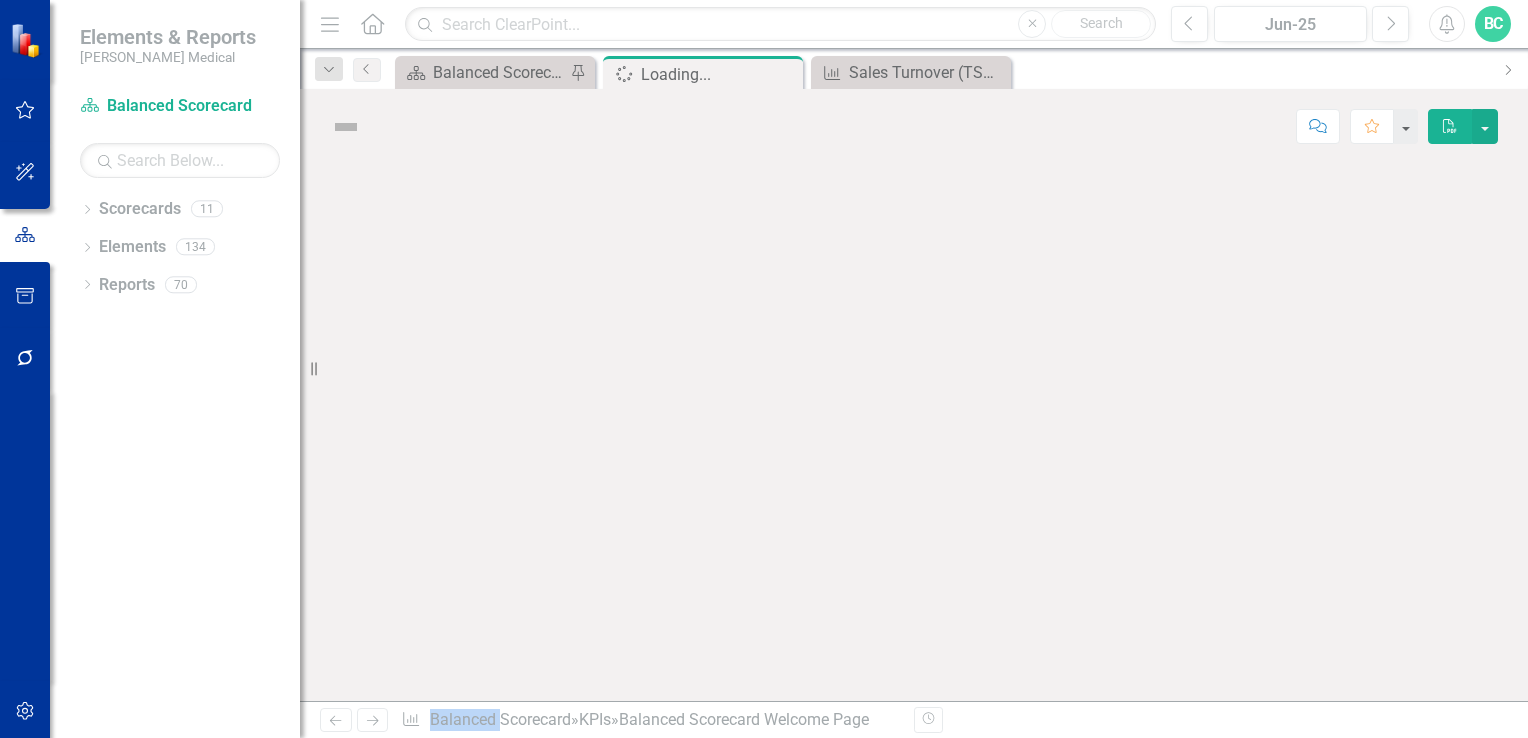 click at bounding box center [914, 432] 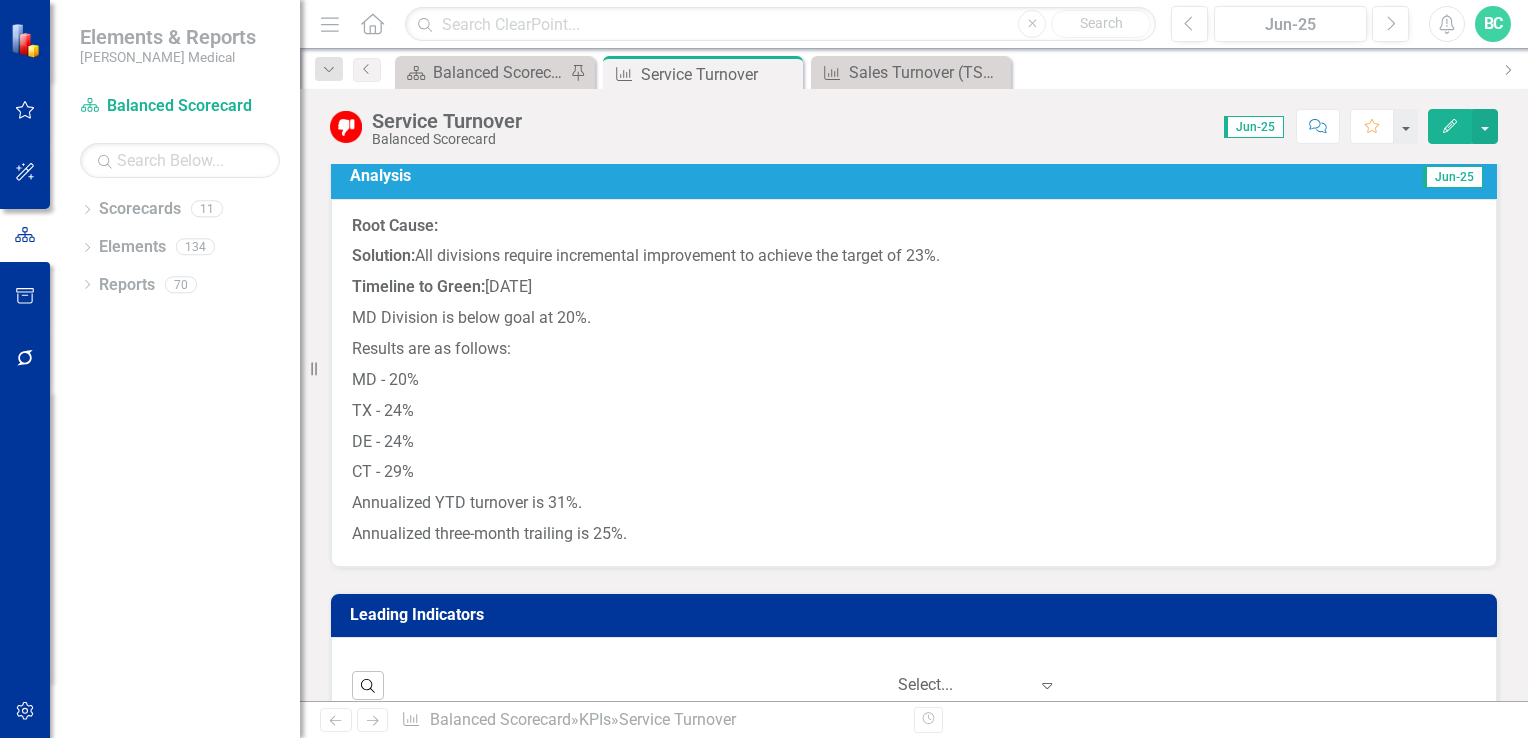 scroll, scrollTop: 792, scrollLeft: 0, axis: vertical 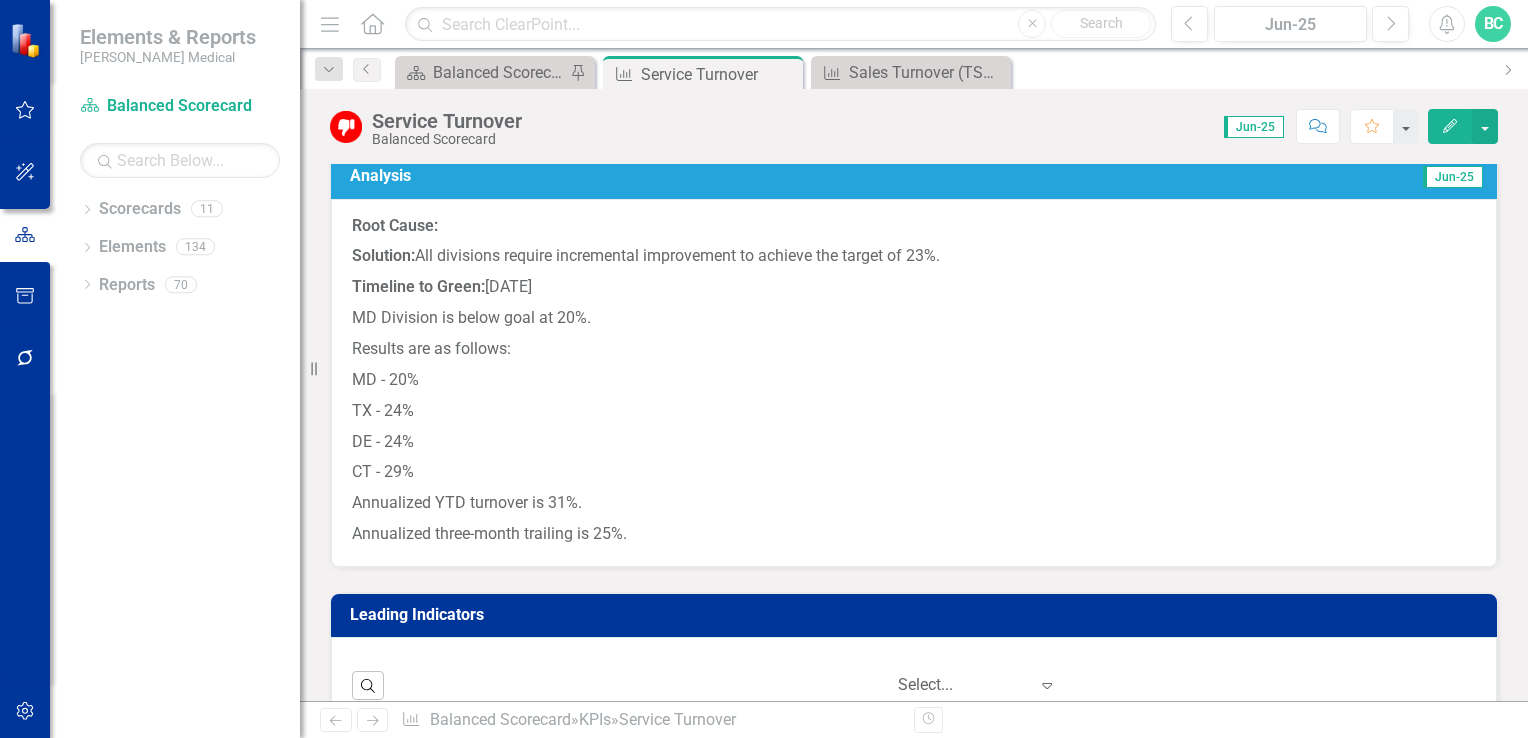 click 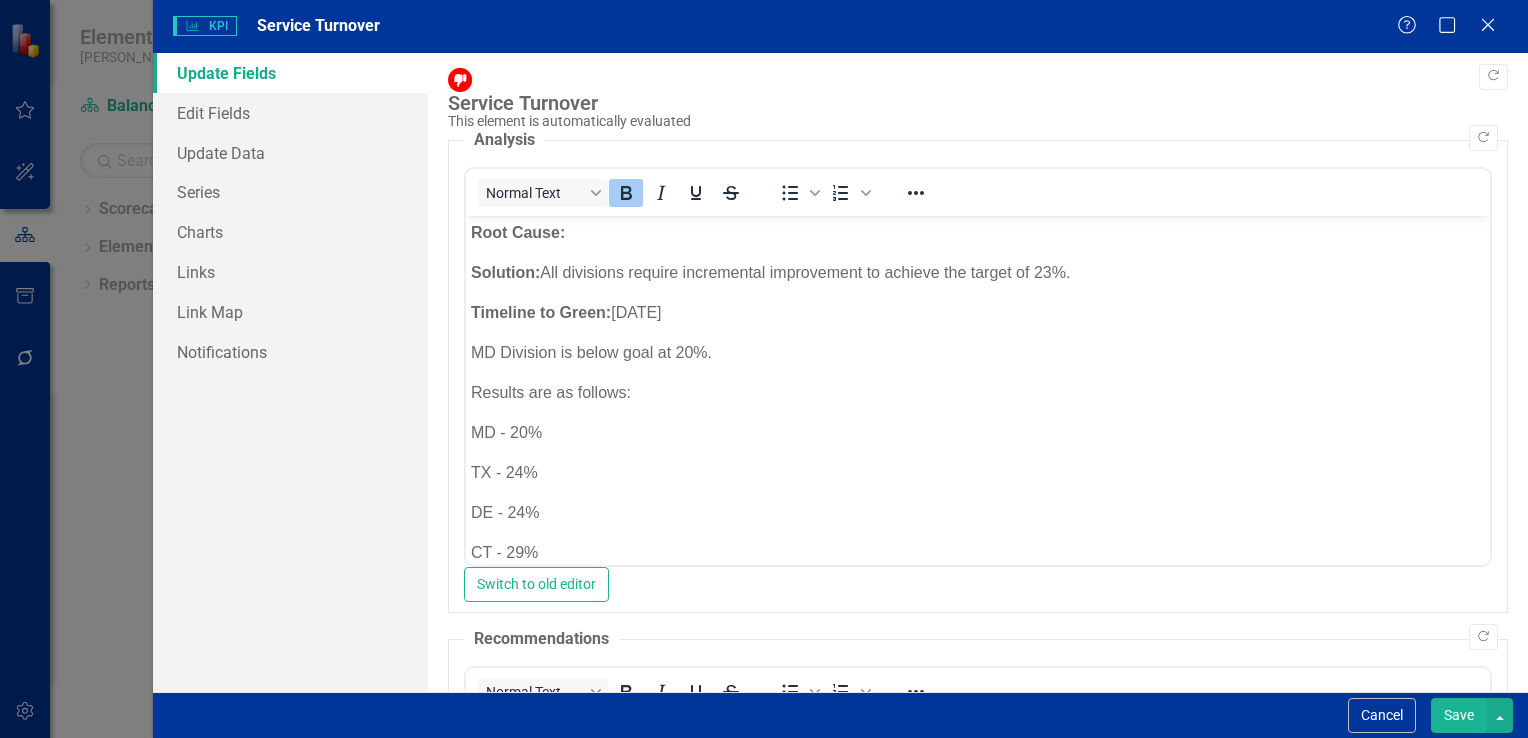 scroll, scrollTop: 0, scrollLeft: 0, axis: both 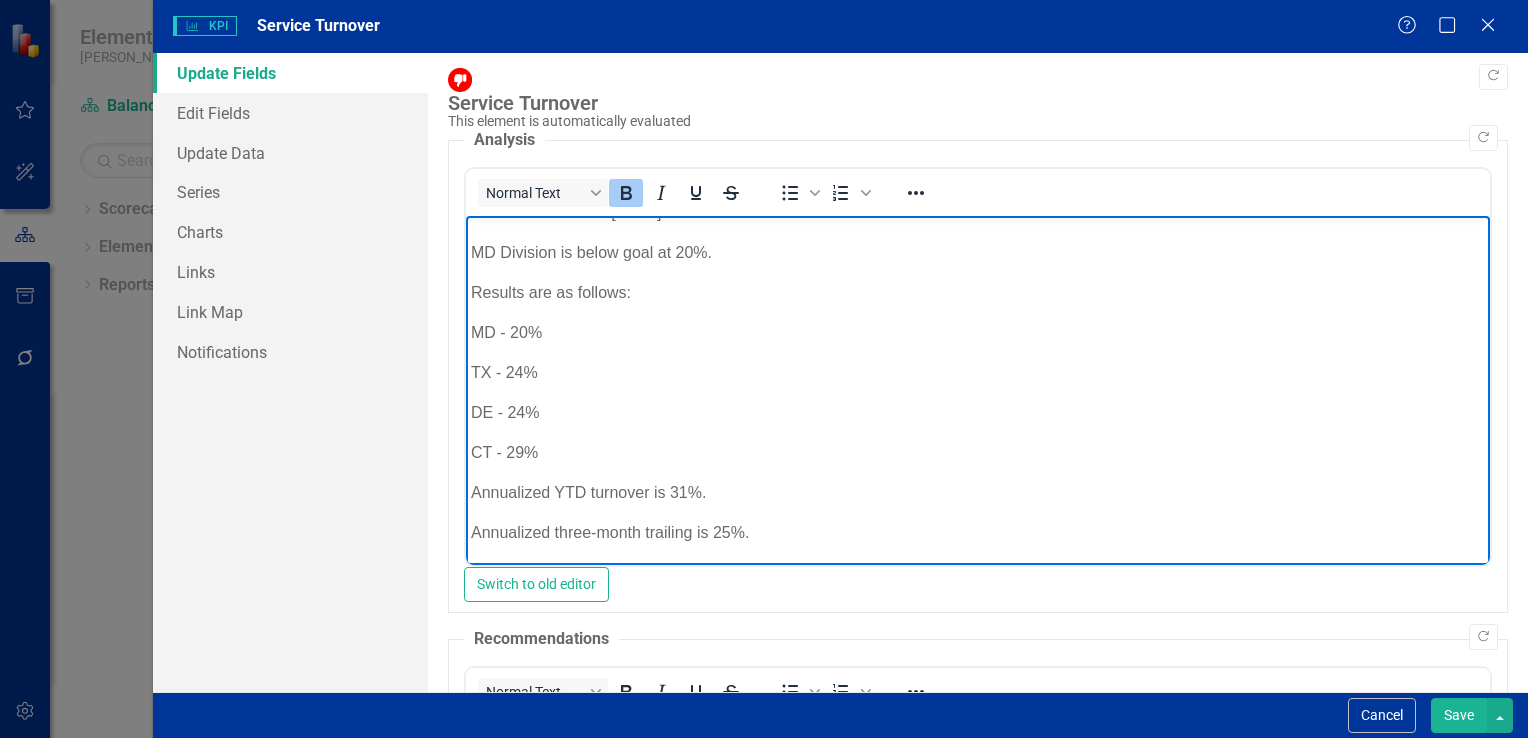 drag, startPoint x: 1472, startPoint y: 466, endPoint x: 1561, endPoint y: 781, distance: 327.33163 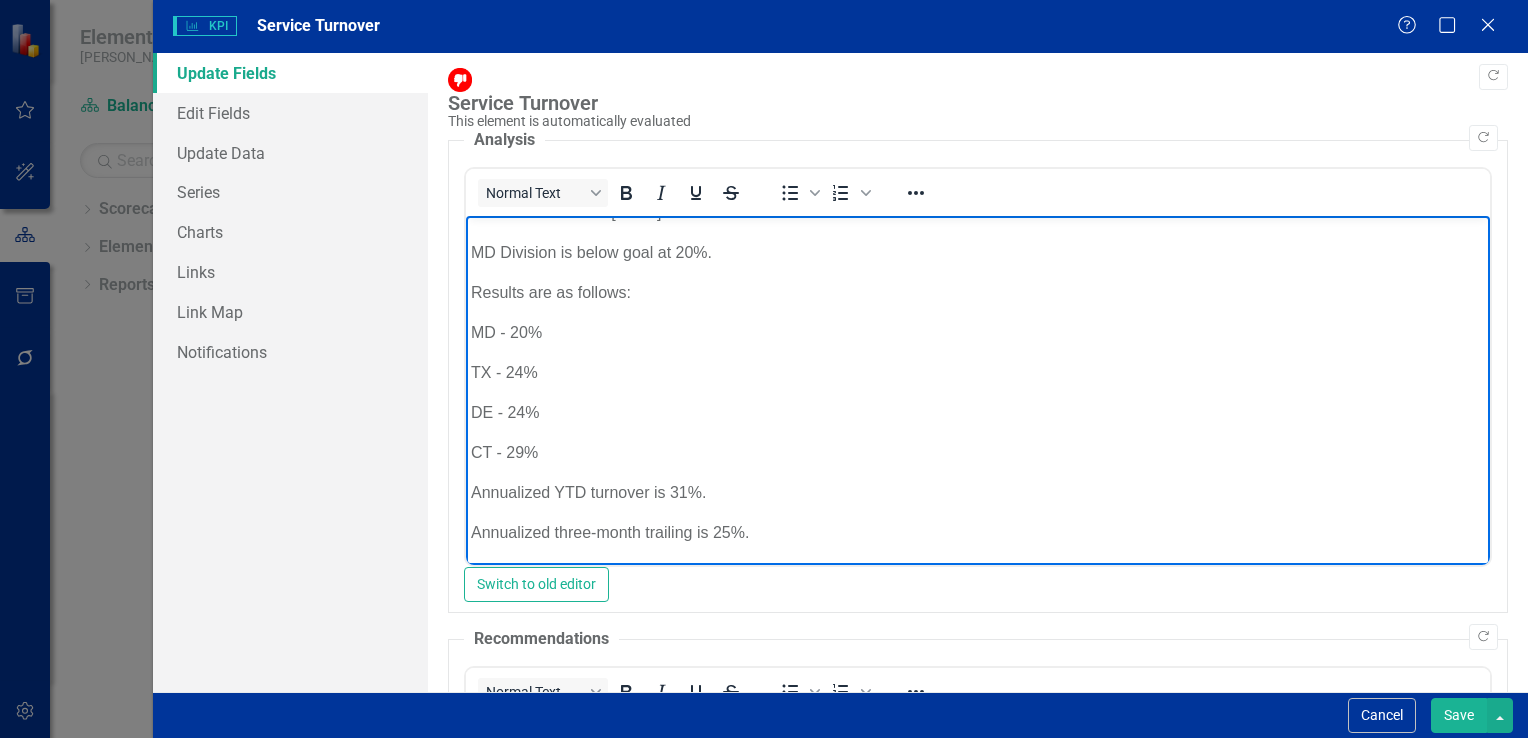 click on "CT - 29%" at bounding box center [977, 453] 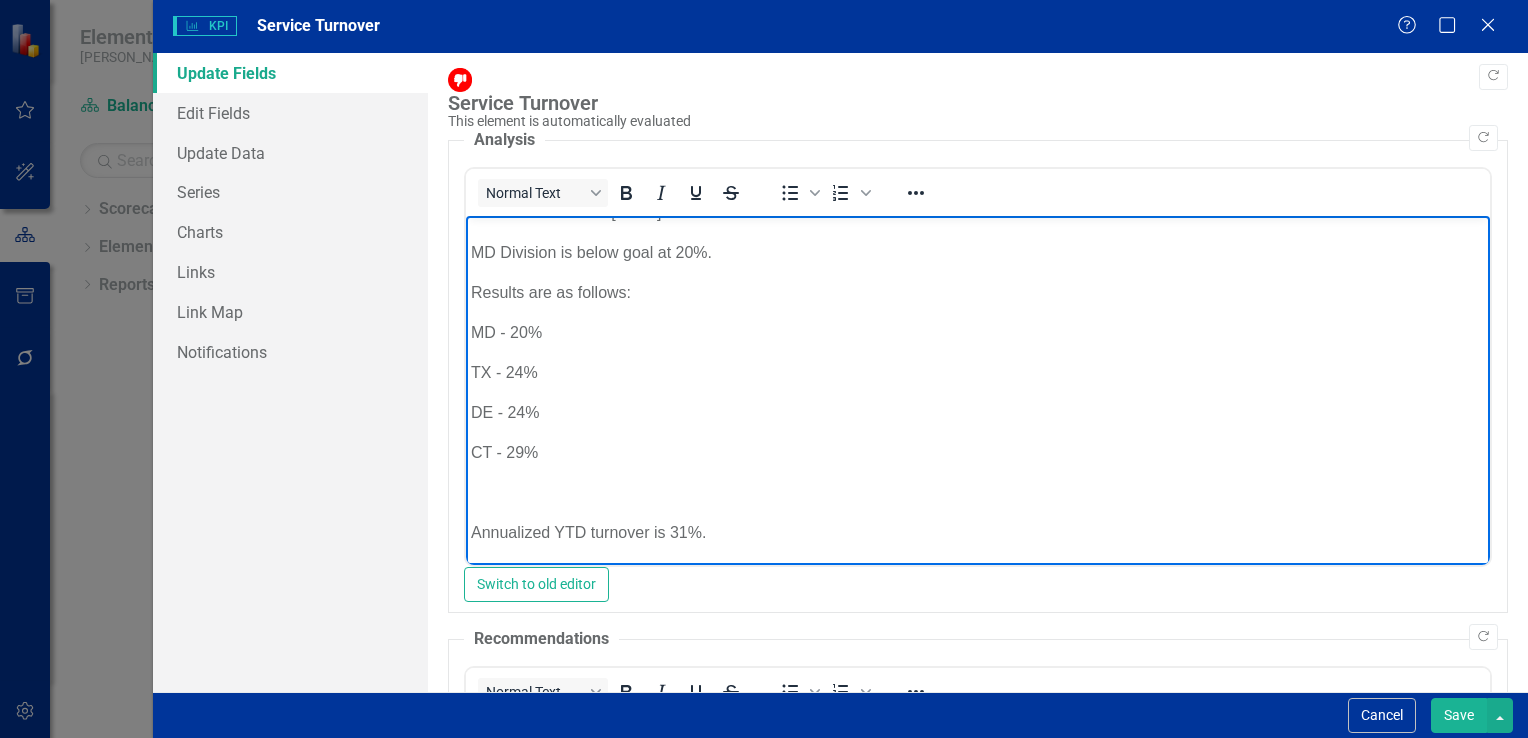 type 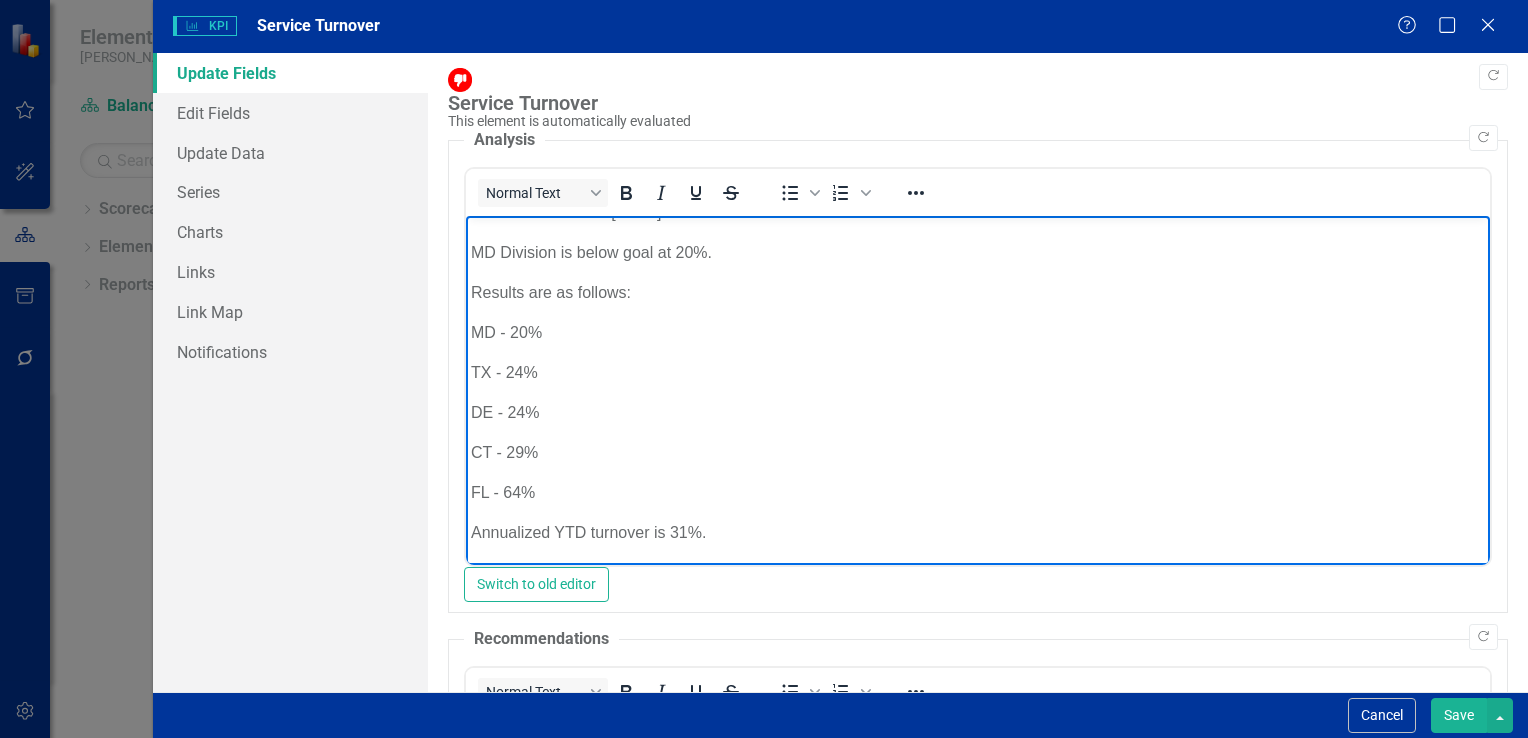 click on "Annualized YTD turnover is 31%." at bounding box center [977, 533] 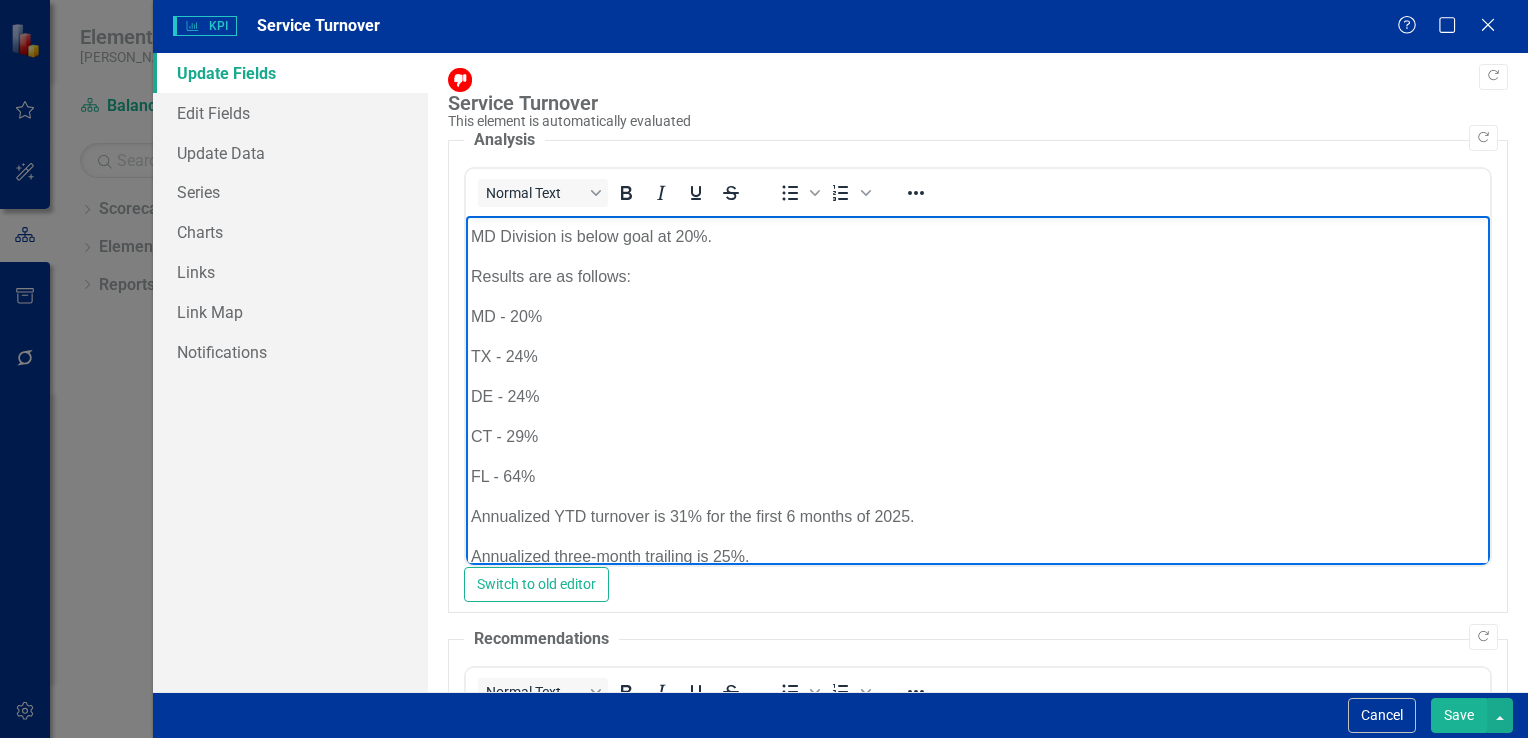 scroll, scrollTop: 8, scrollLeft: 0, axis: vertical 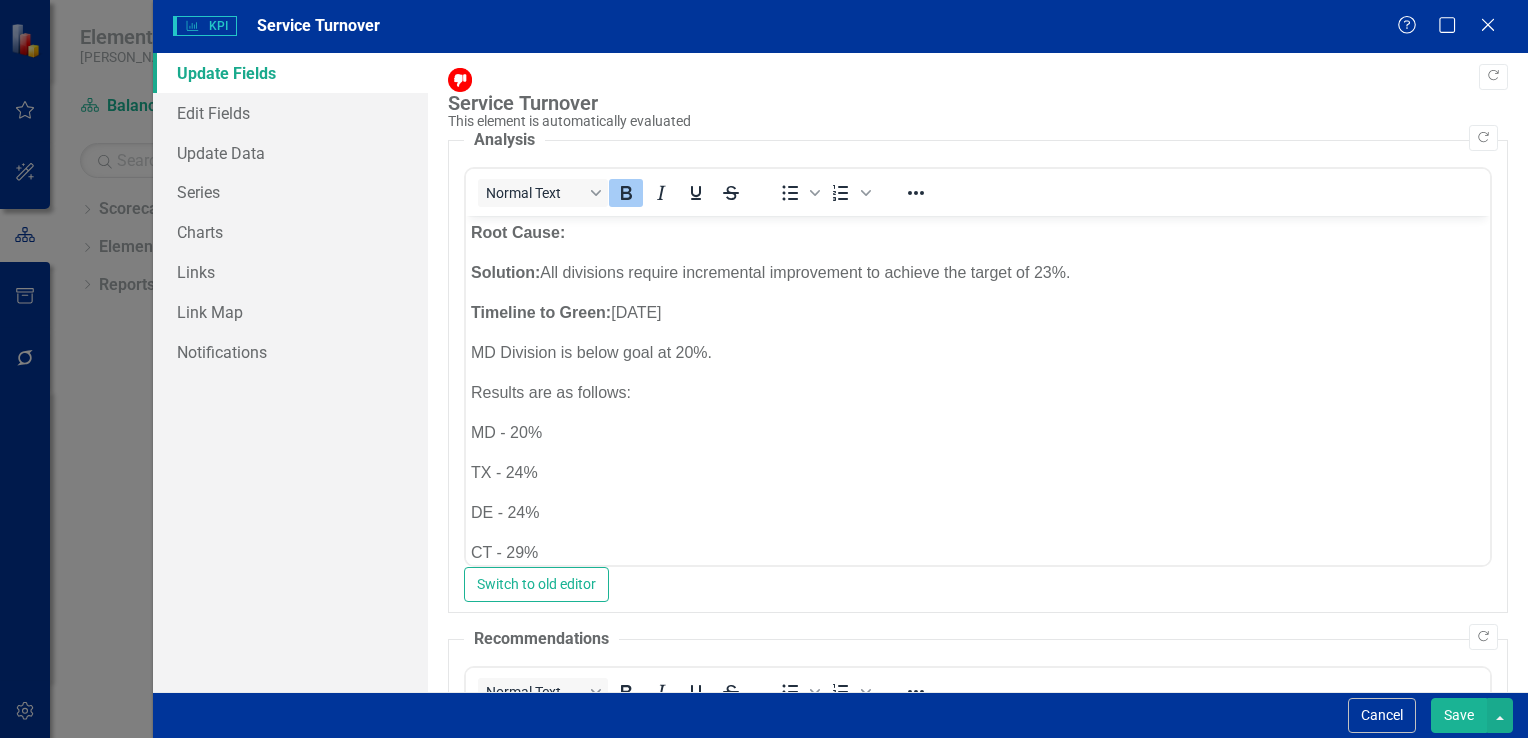 click on "Save" at bounding box center [1459, 715] 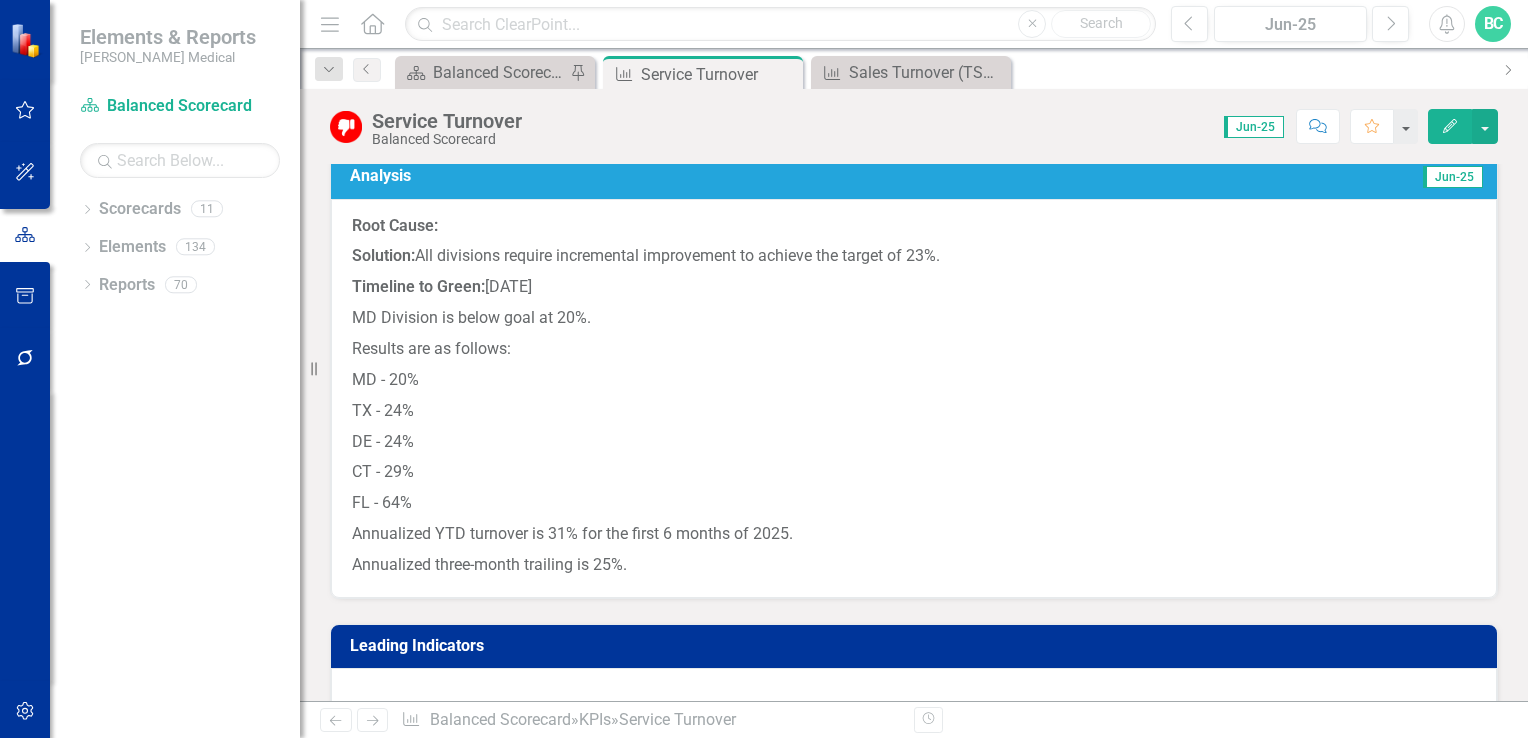 click on "Edit" at bounding box center (1450, 126) 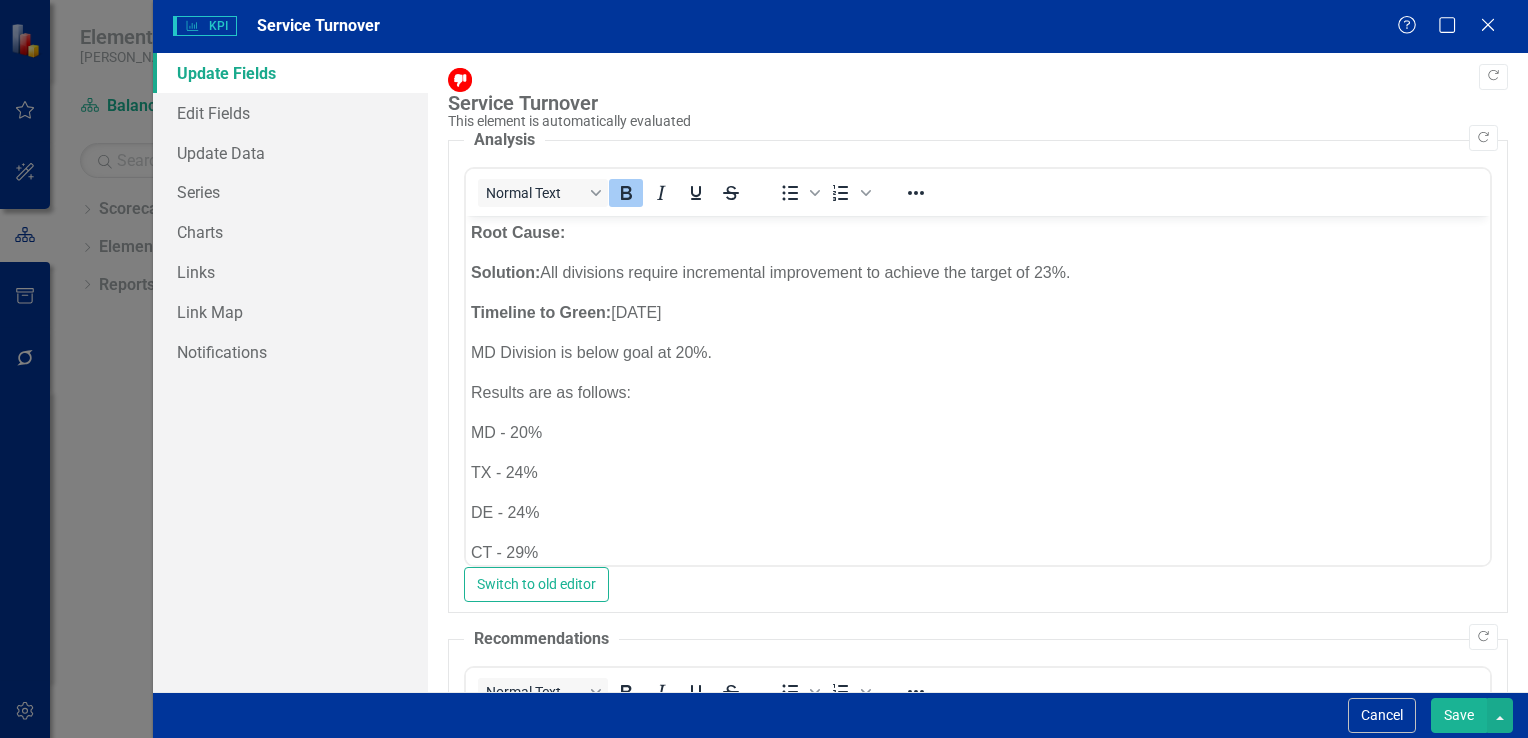 scroll, scrollTop: 0, scrollLeft: 0, axis: both 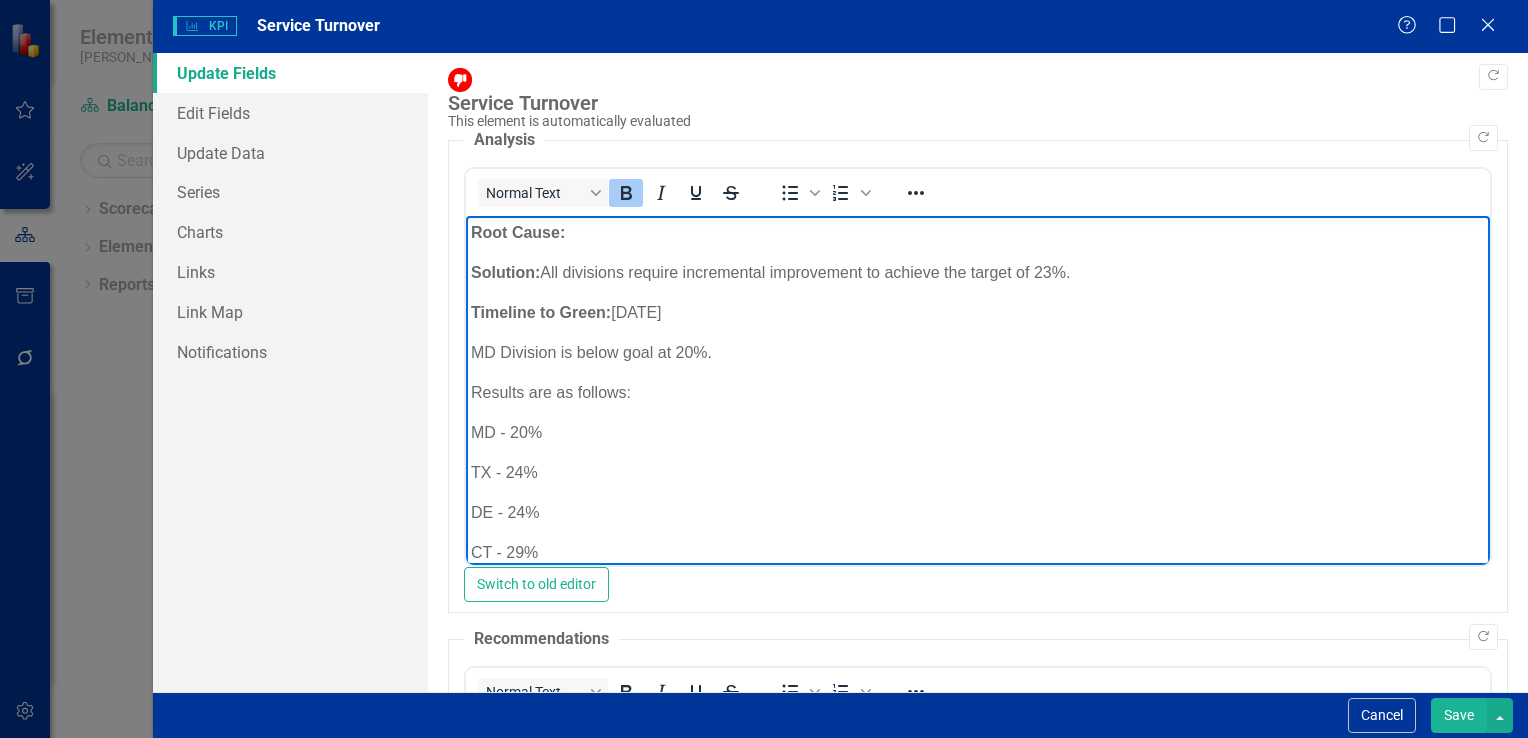 click 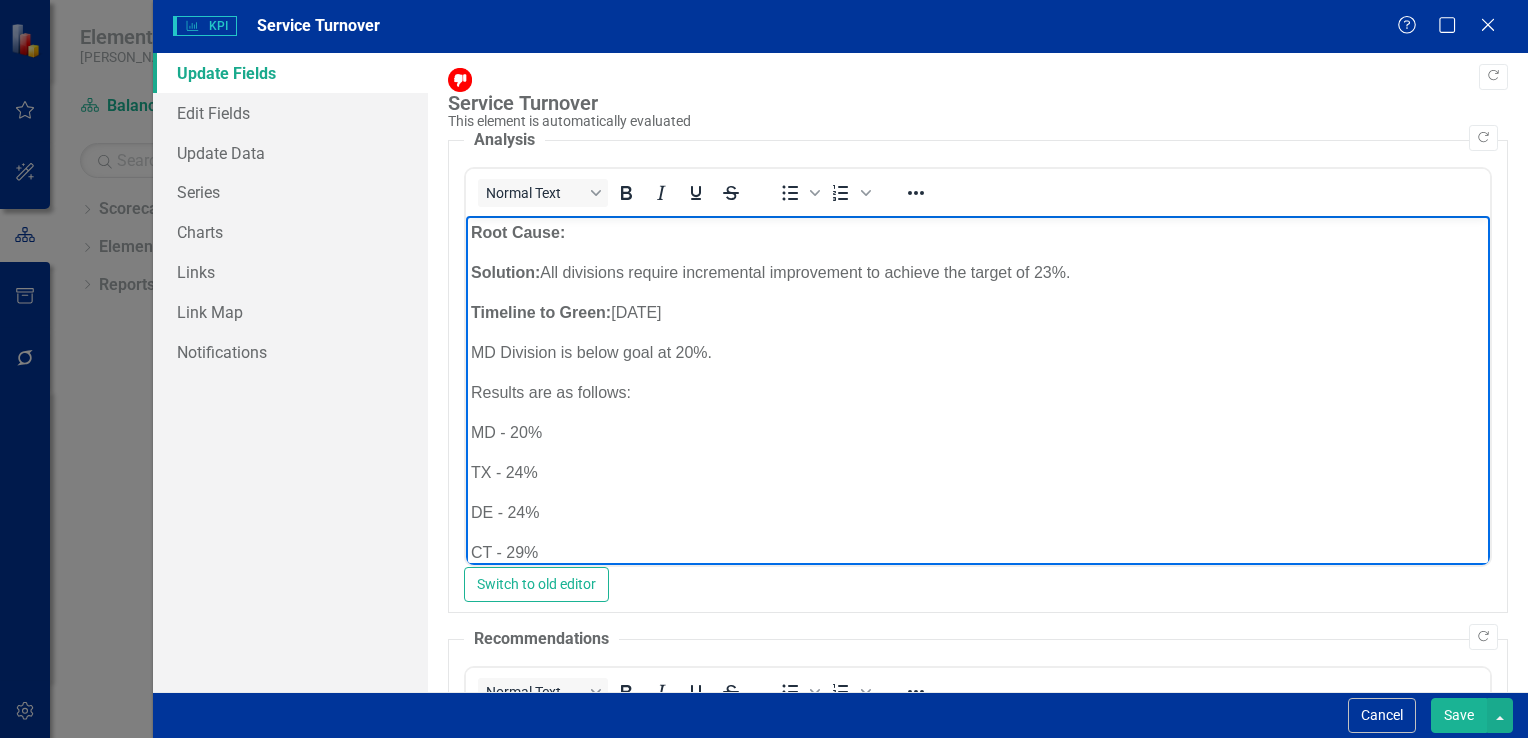type 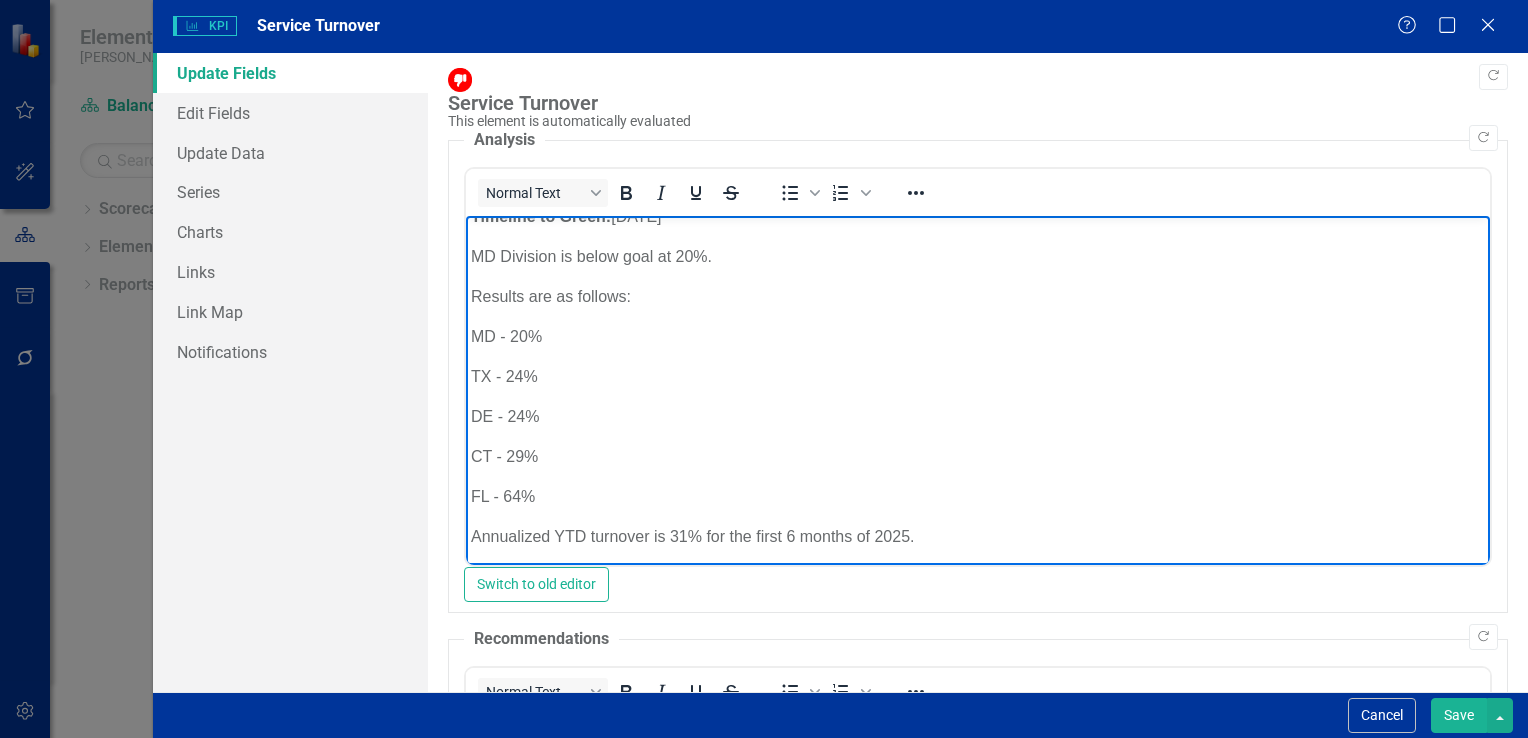 scroll, scrollTop: 164, scrollLeft: 0, axis: vertical 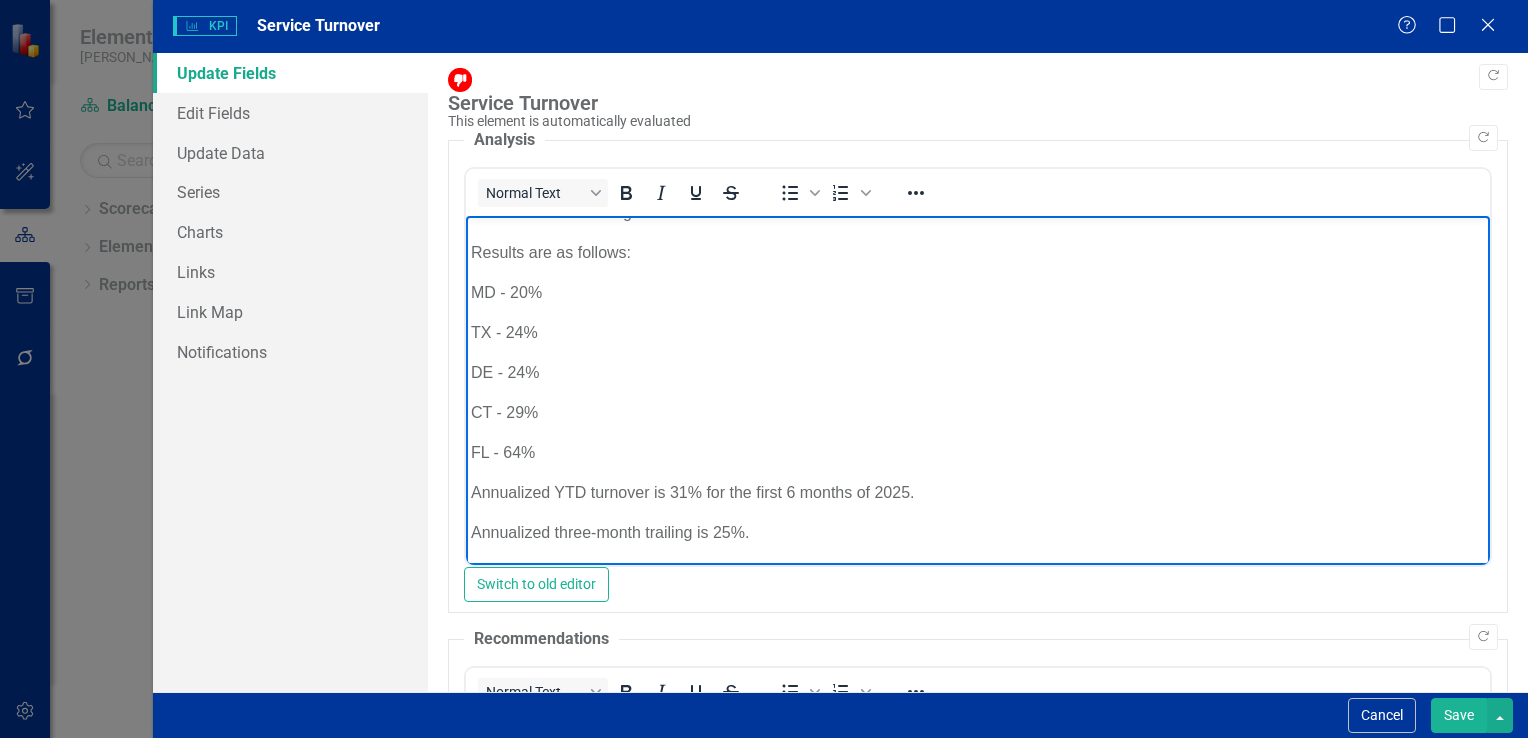 drag, startPoint x: 1470, startPoint y: 433, endPoint x: 1920, endPoint y: 941, distance: 678.6487 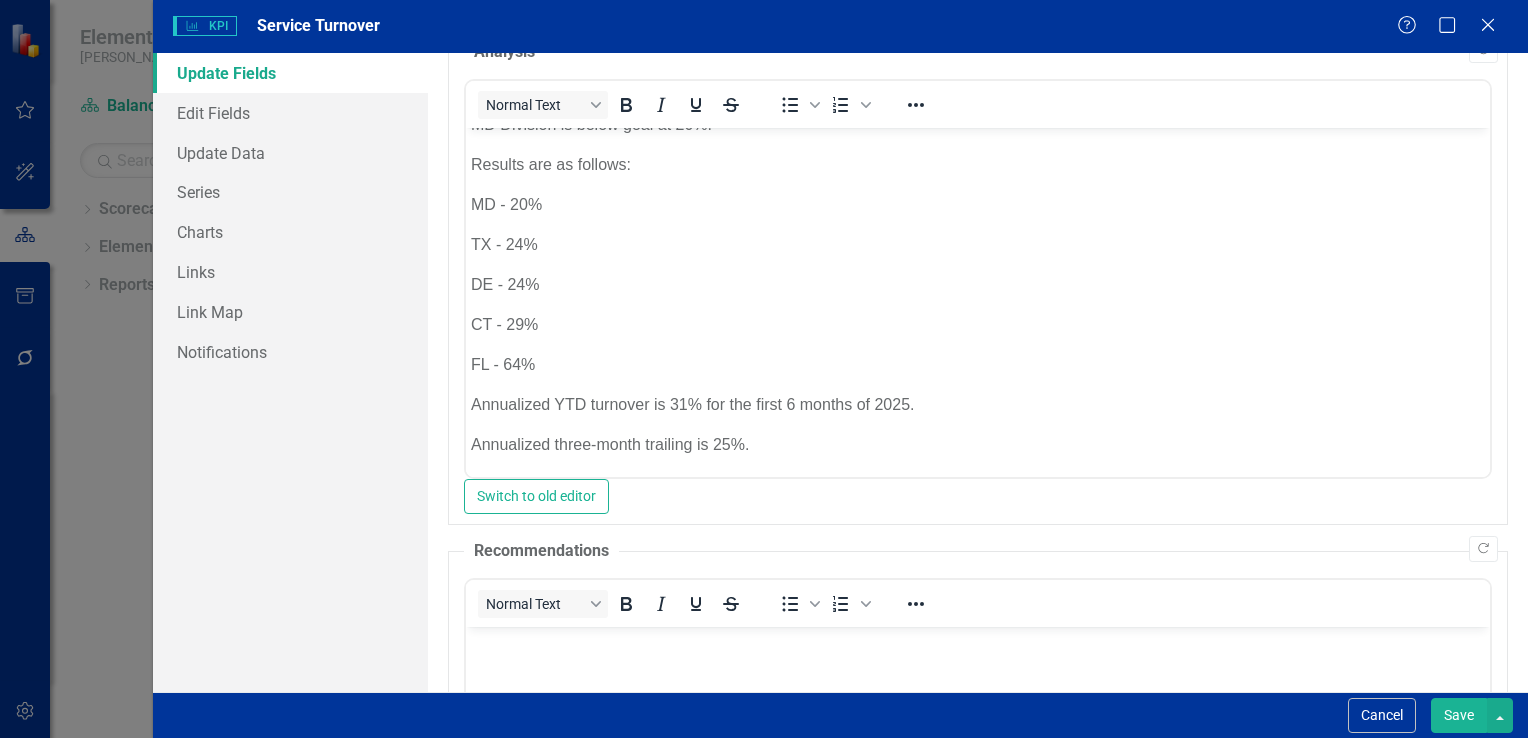 scroll, scrollTop: 0, scrollLeft: 0, axis: both 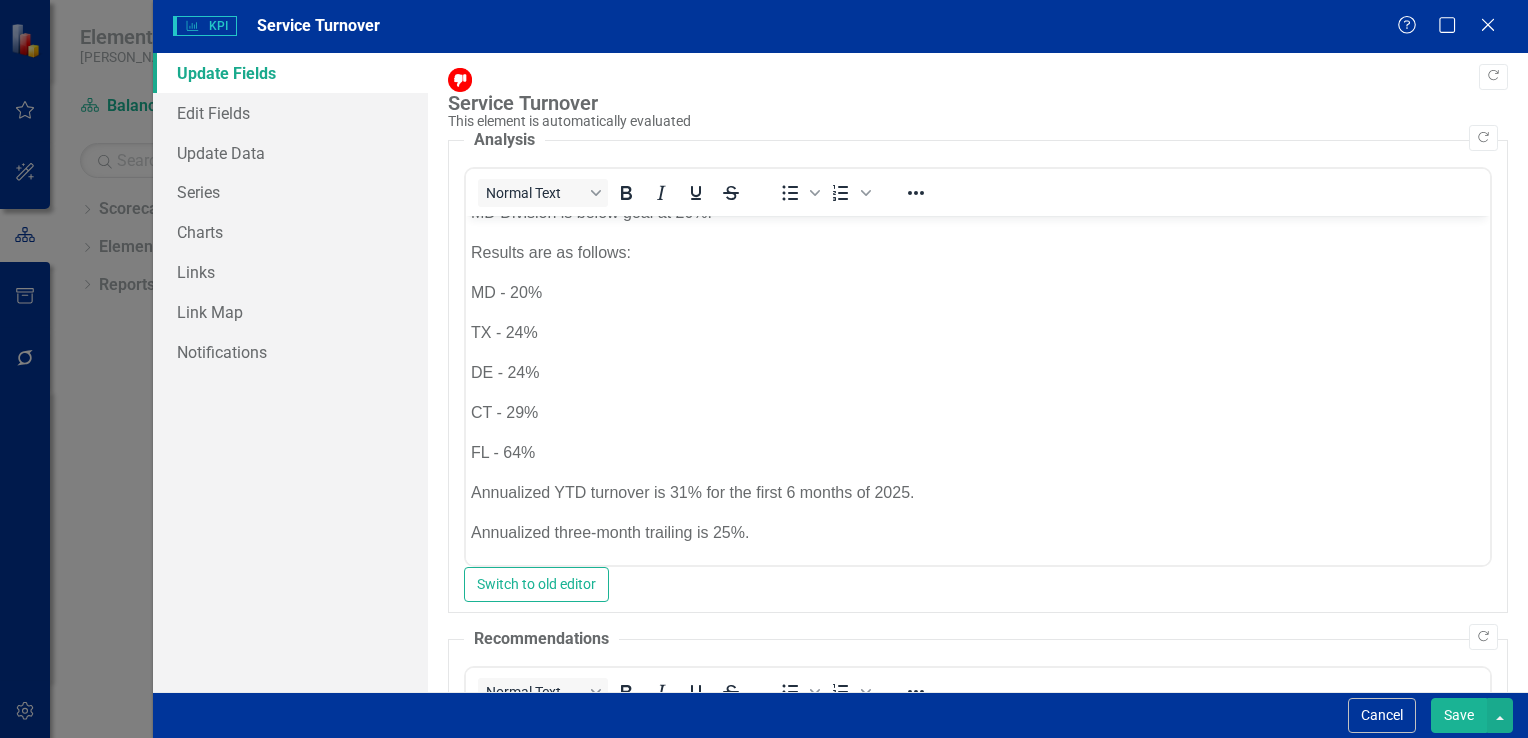 click on "Save" at bounding box center (1459, 715) 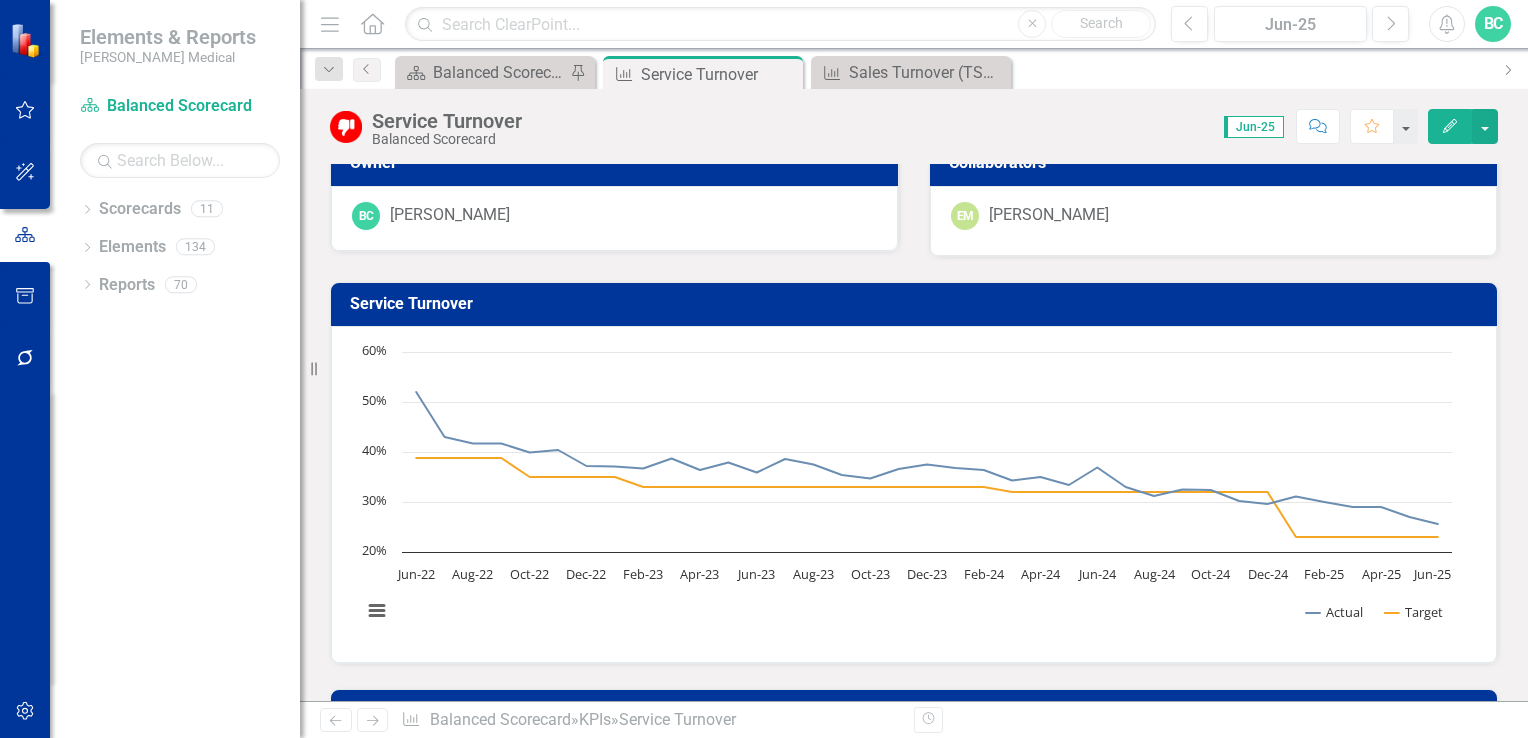 scroll, scrollTop: 0, scrollLeft: 0, axis: both 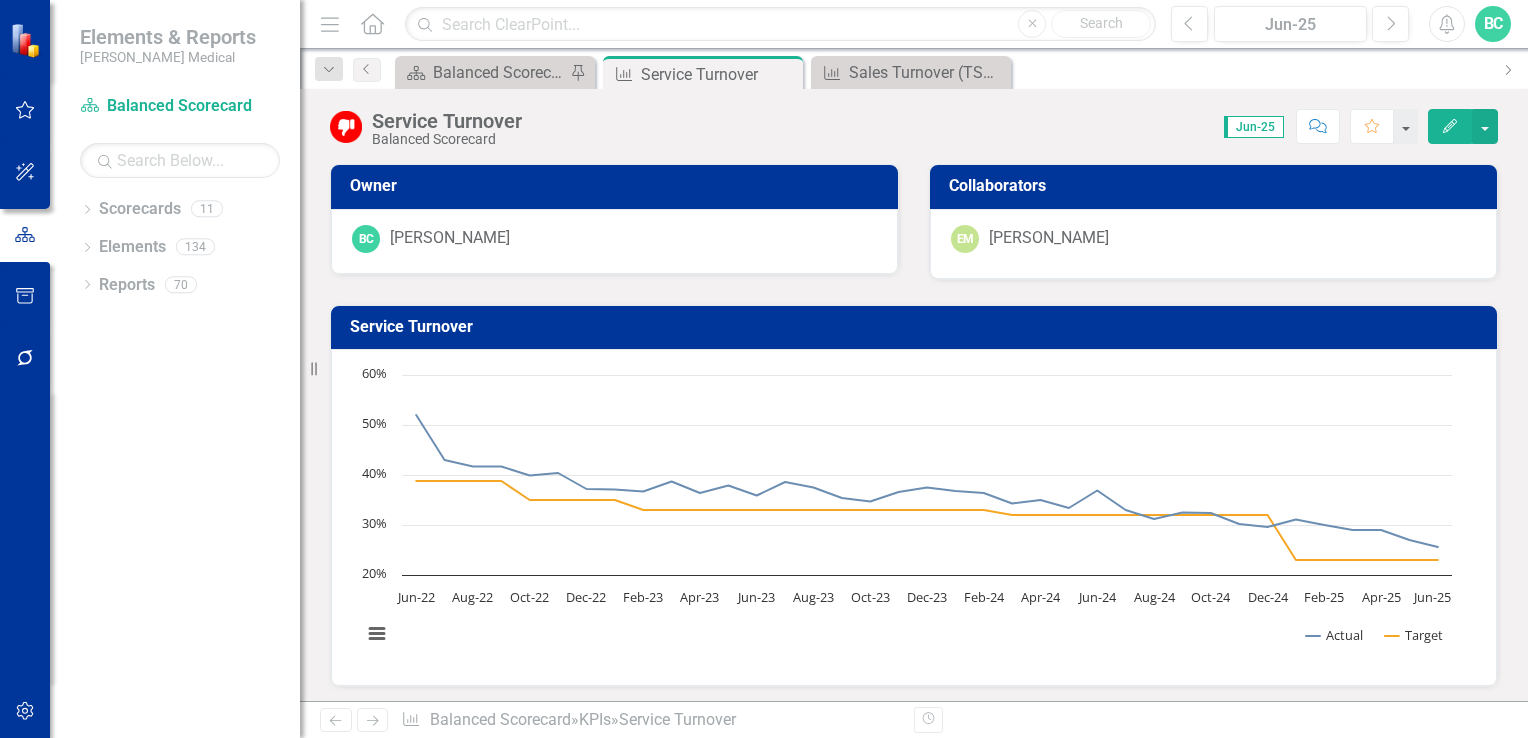 click on "Edit" at bounding box center (1450, 126) 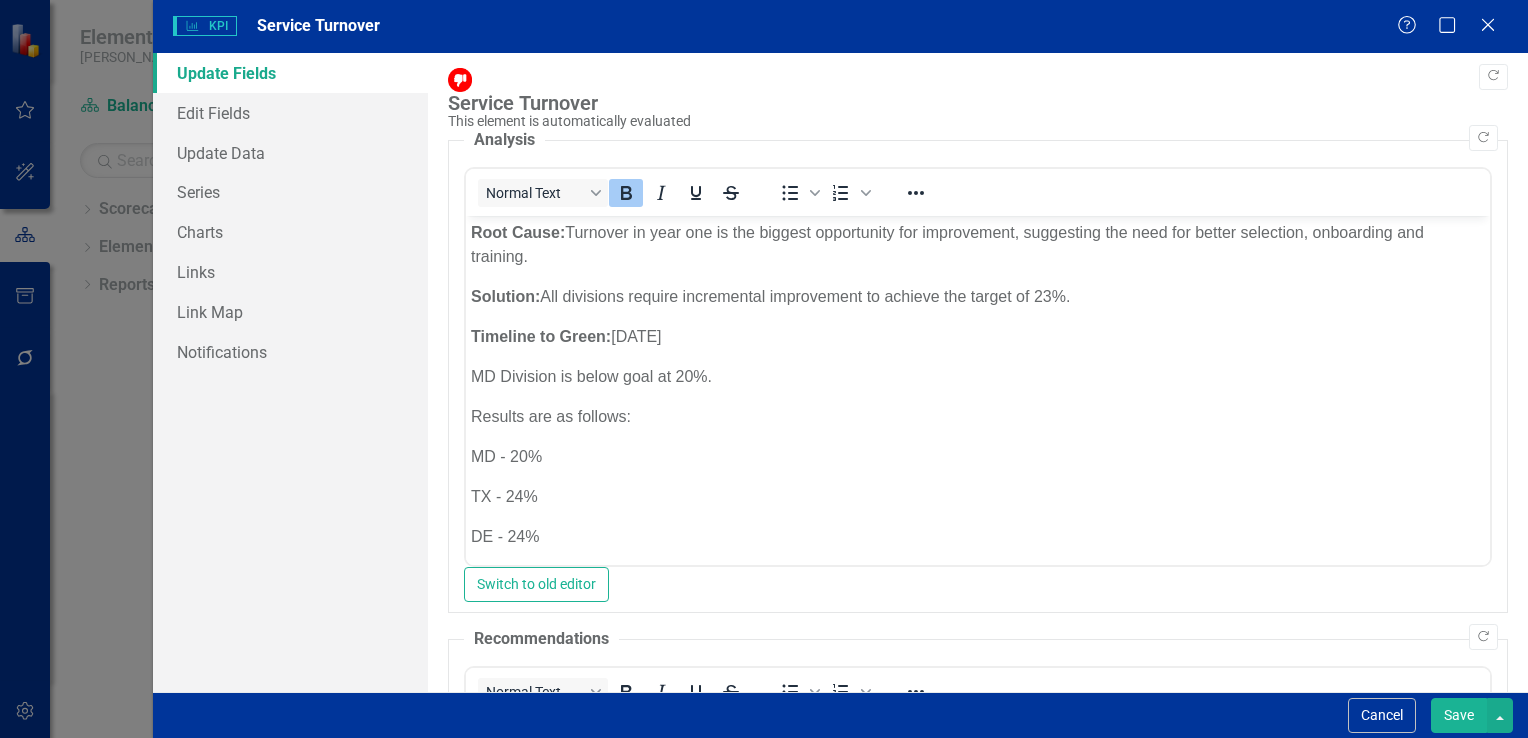 scroll, scrollTop: 0, scrollLeft: 0, axis: both 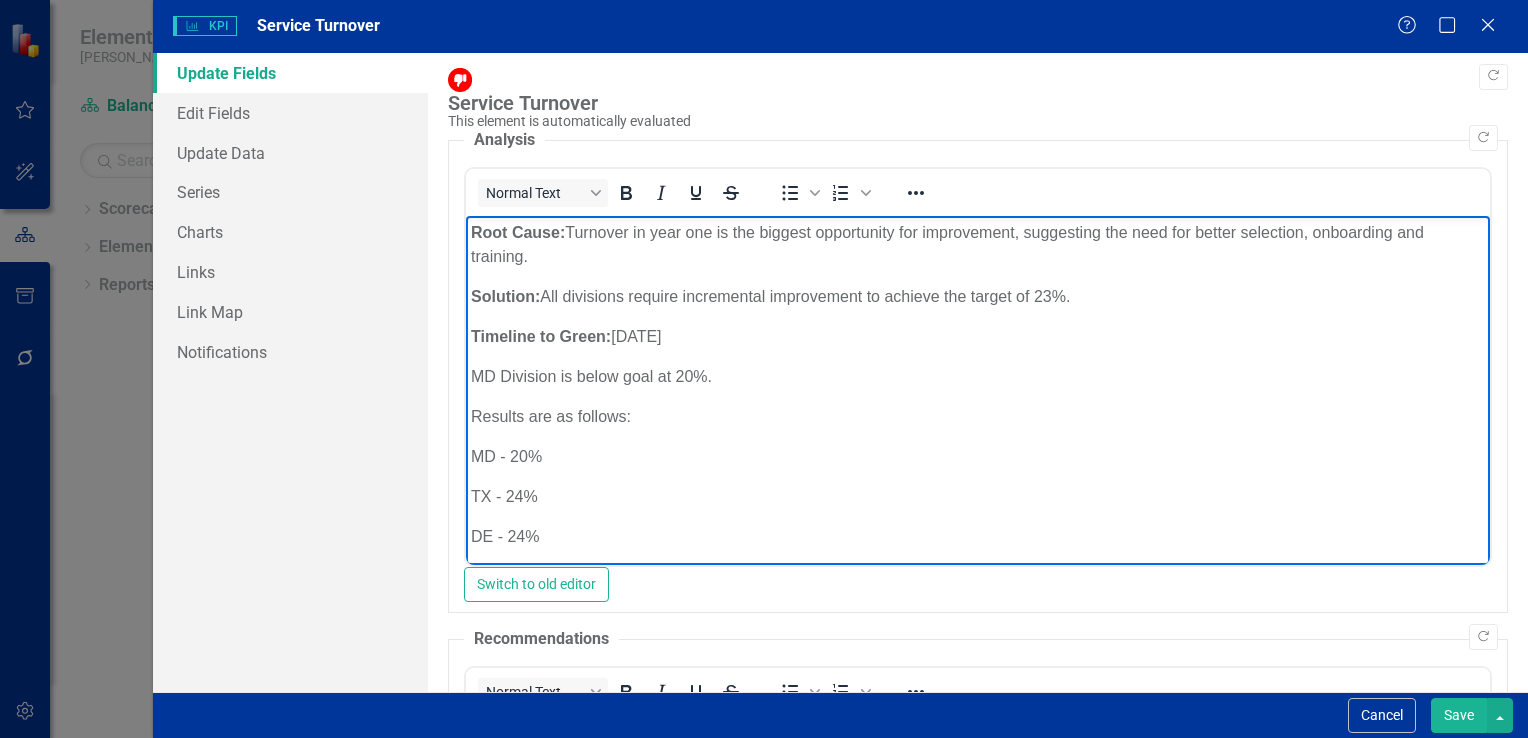type 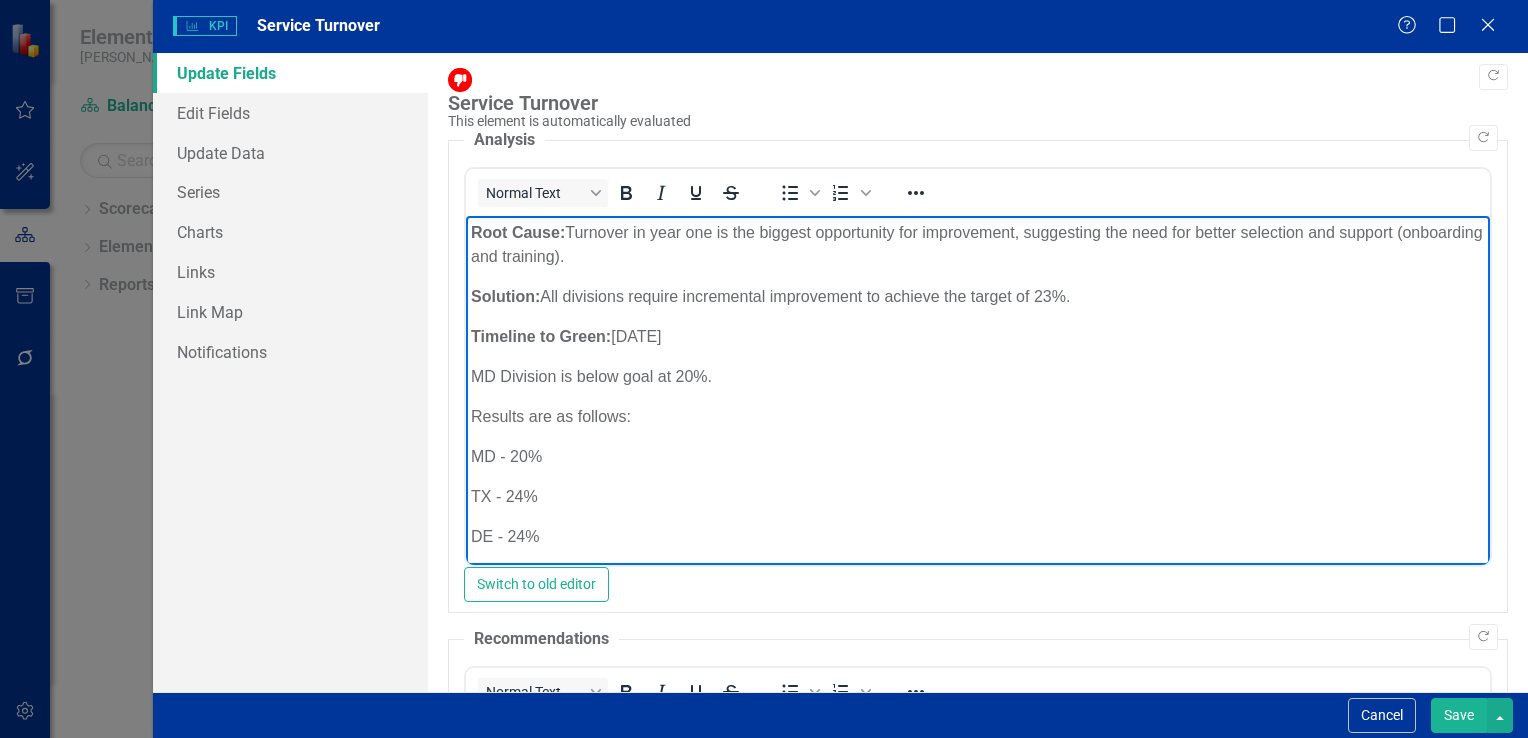click on "Root Cause:  Turnover in year one is the biggest opportunity for improvement, suggesting the need for better selection and support (onboarding and training)." at bounding box center [977, 245] 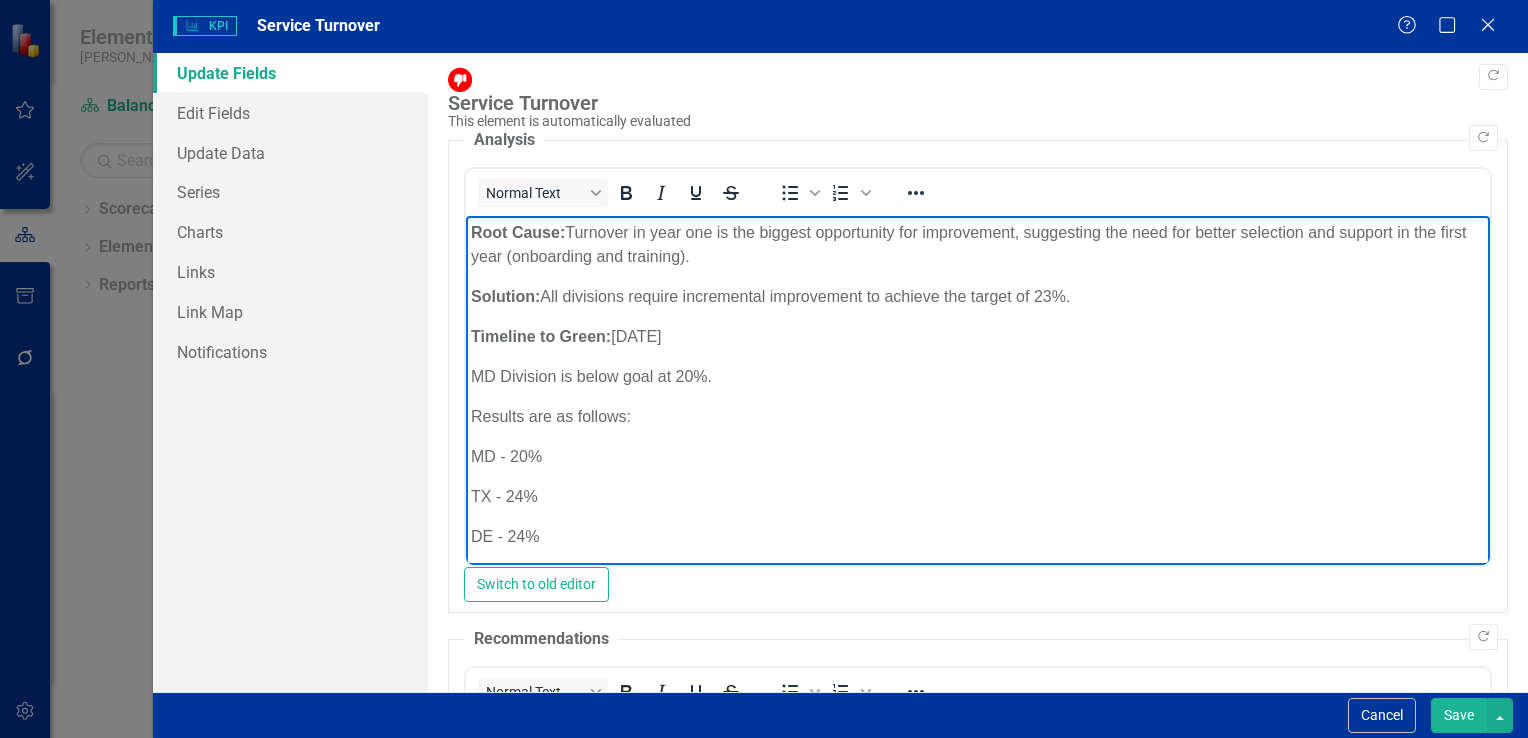 click on "Save" at bounding box center [1459, 715] 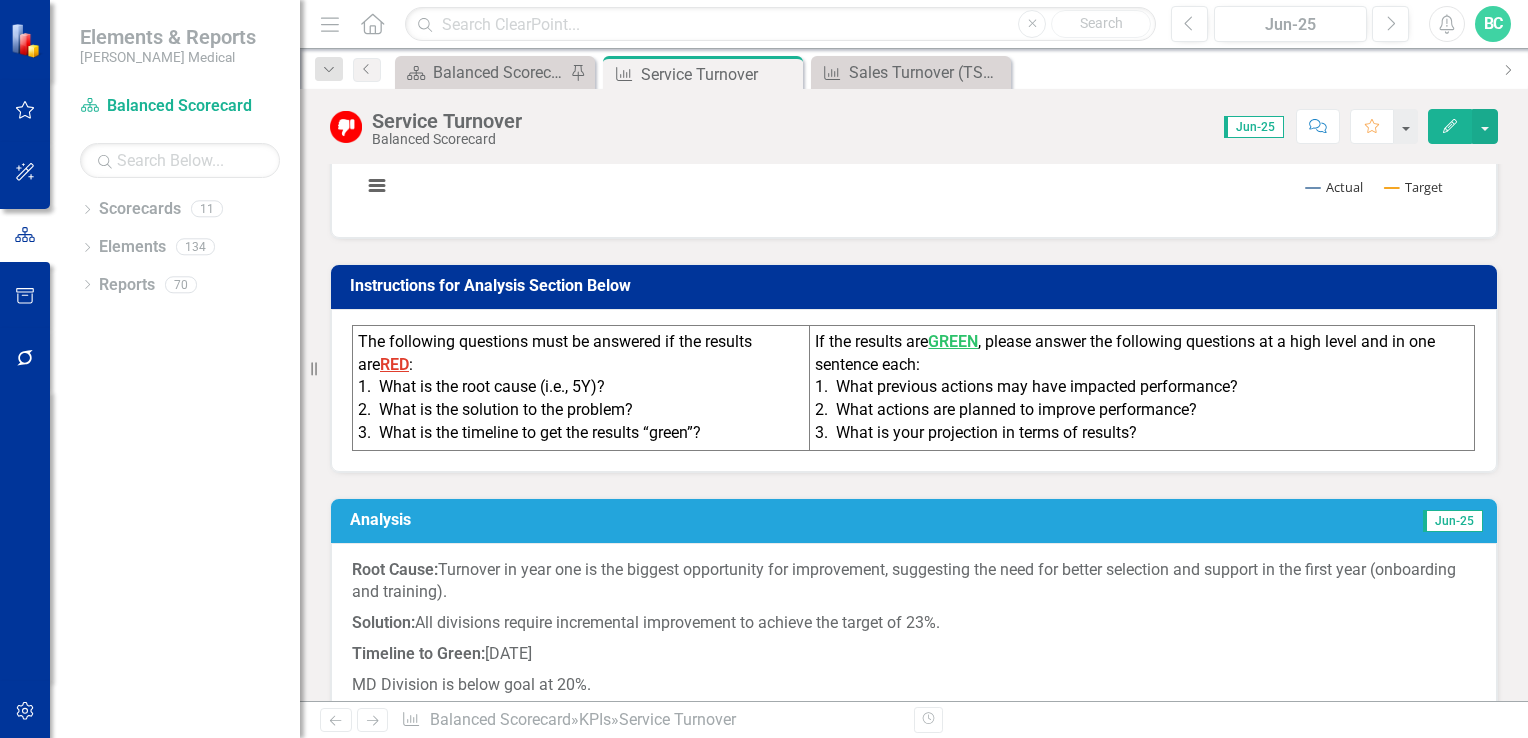 scroll, scrollTop: 0, scrollLeft: 0, axis: both 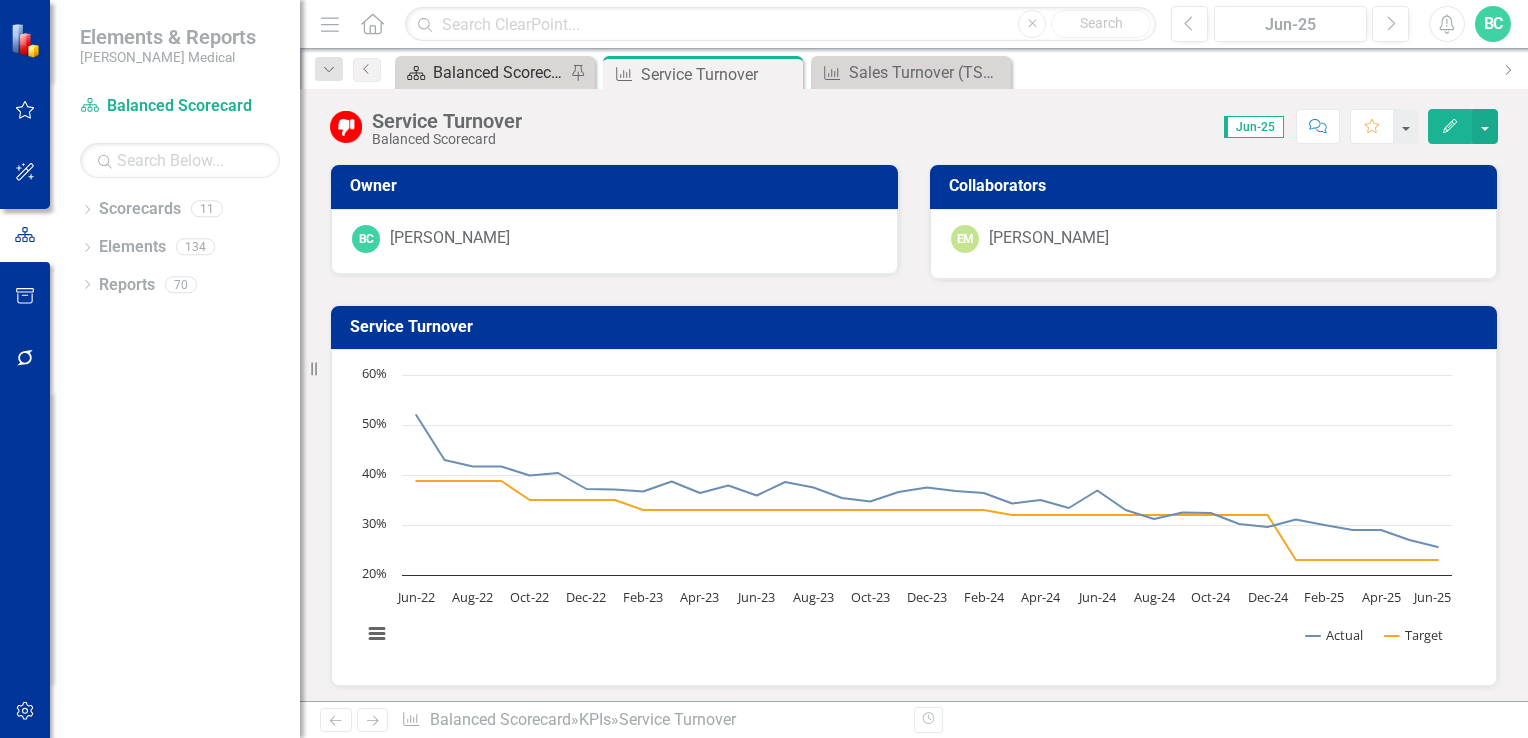 click on "Balanced Scorecard Welcome Page" at bounding box center (499, 72) 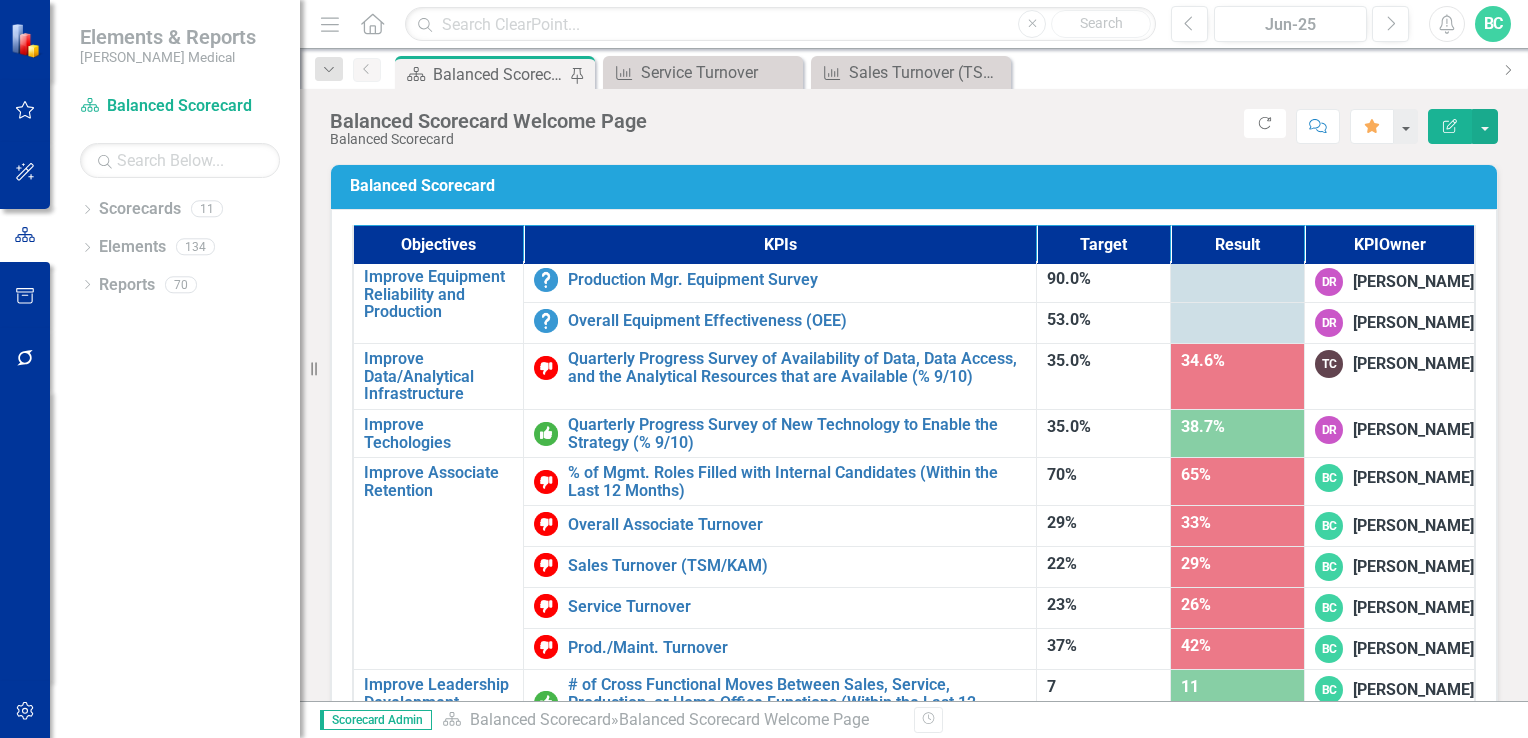 scroll, scrollTop: 1261, scrollLeft: 0, axis: vertical 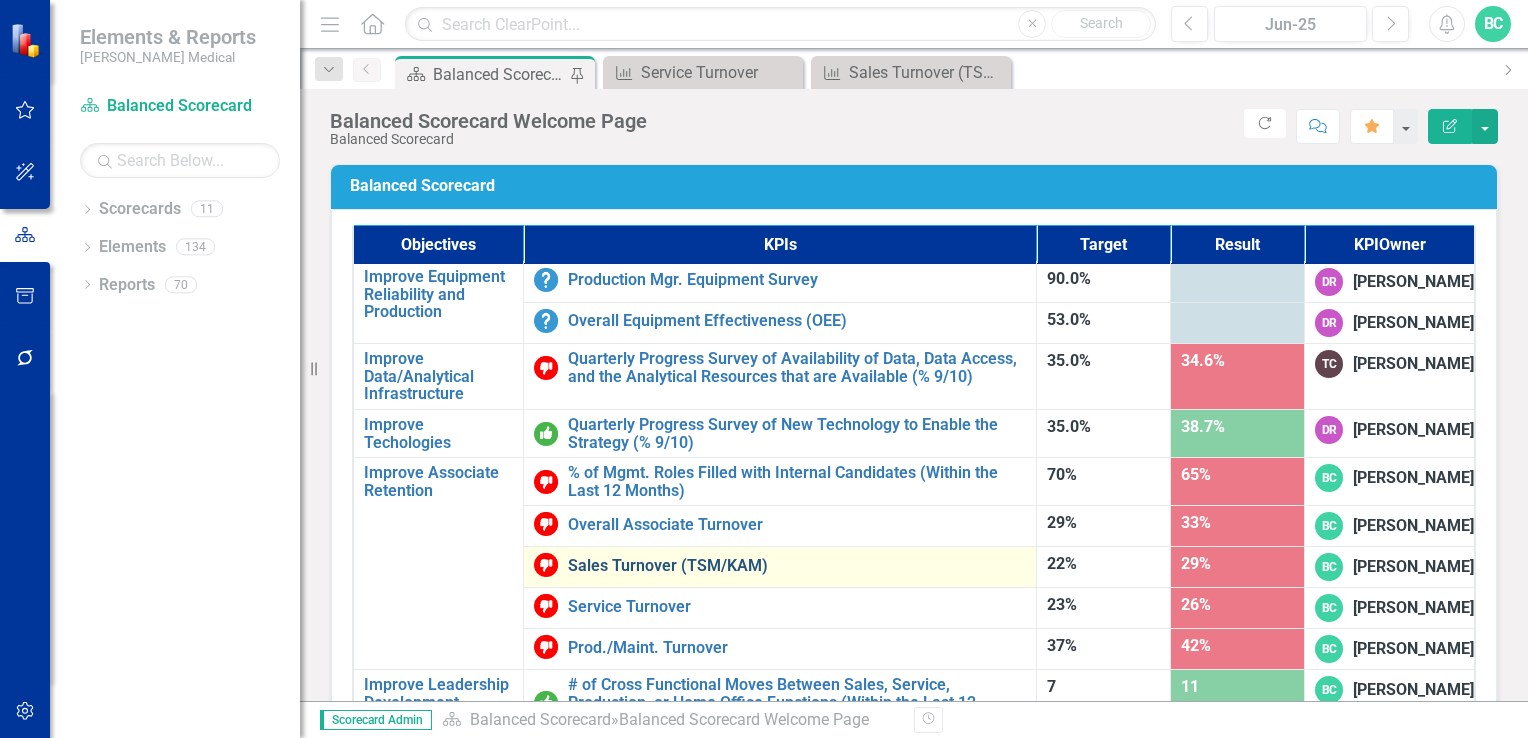 click on "Sales Turnover (TSM/KAM)" at bounding box center [797, 566] 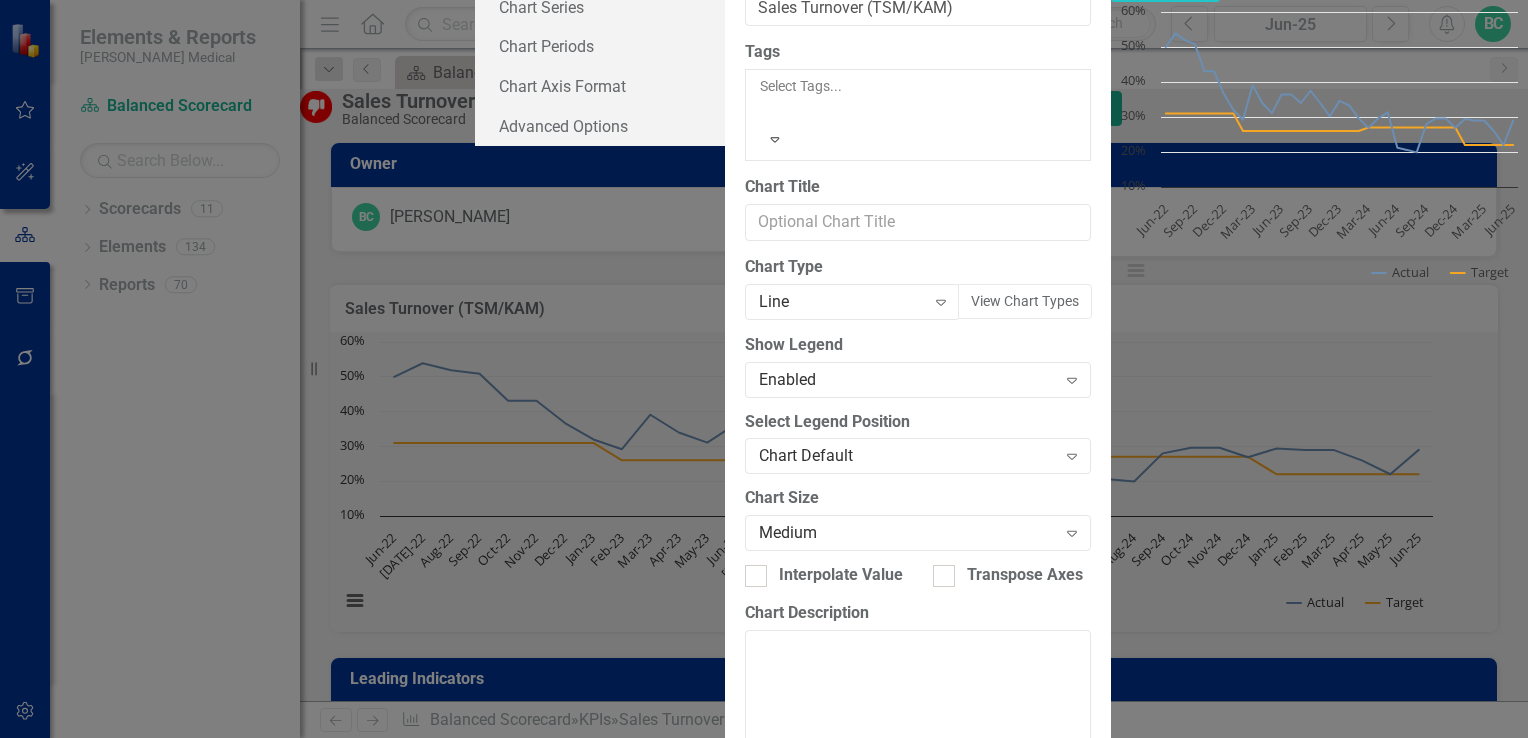 click on "Close" 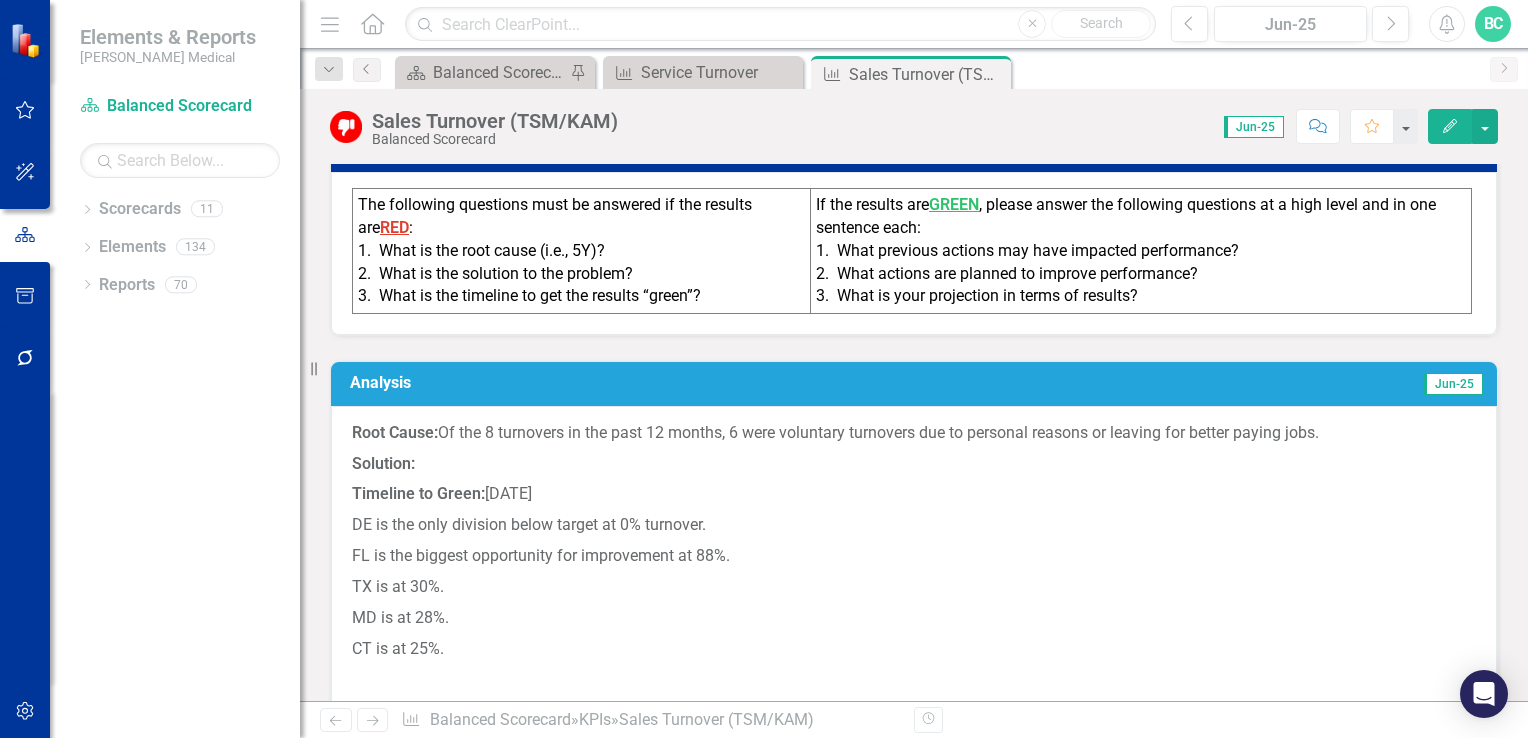 scroll, scrollTop: 1222, scrollLeft: 0, axis: vertical 